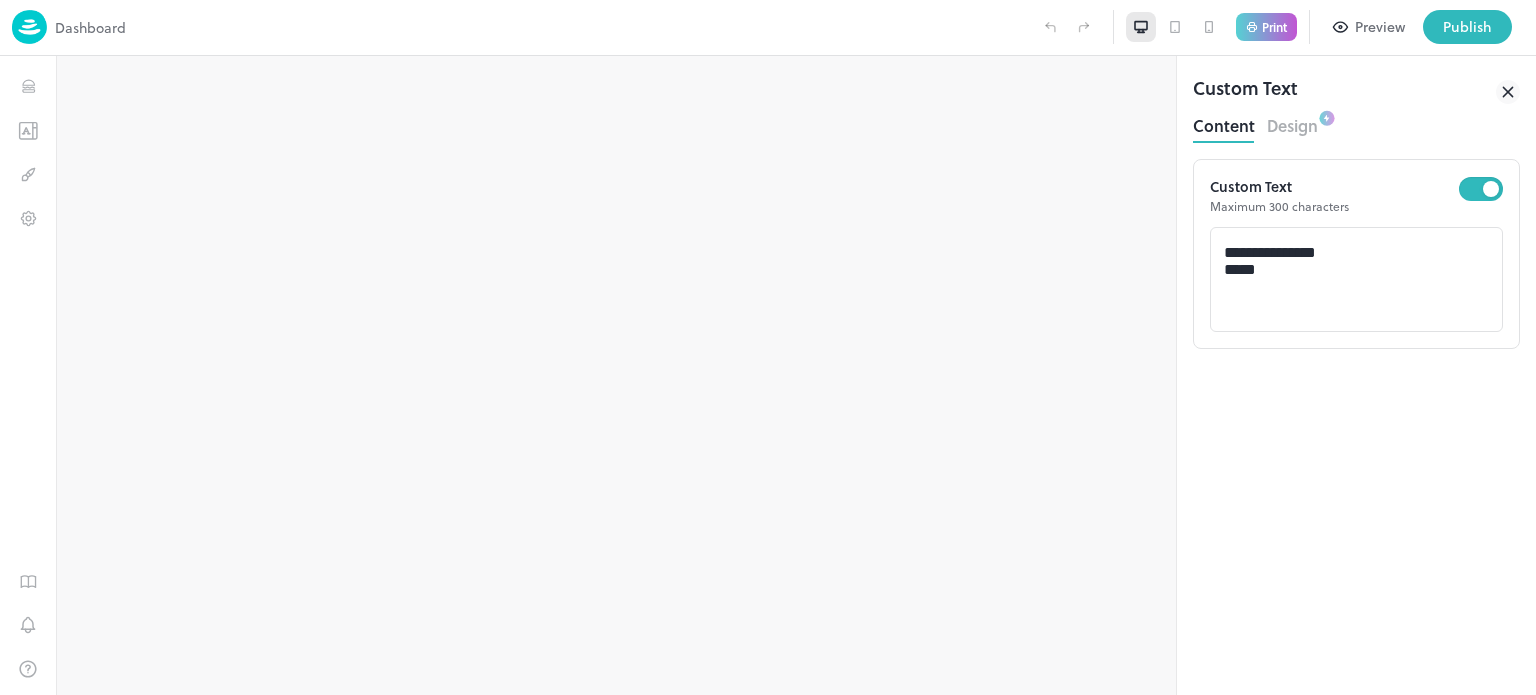 scroll, scrollTop: 0, scrollLeft: 0, axis: both 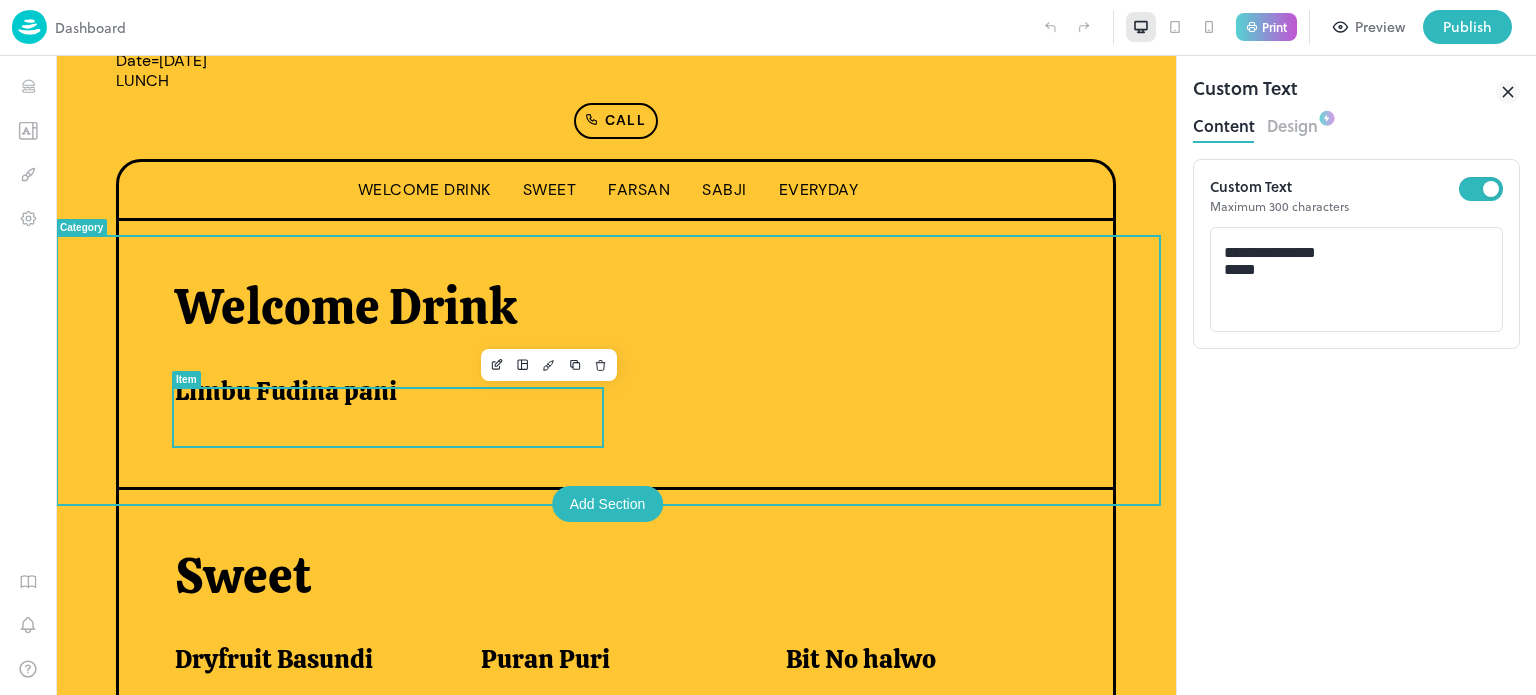 click on "Limbu Fudina pani" at bounding box center [380, 391] 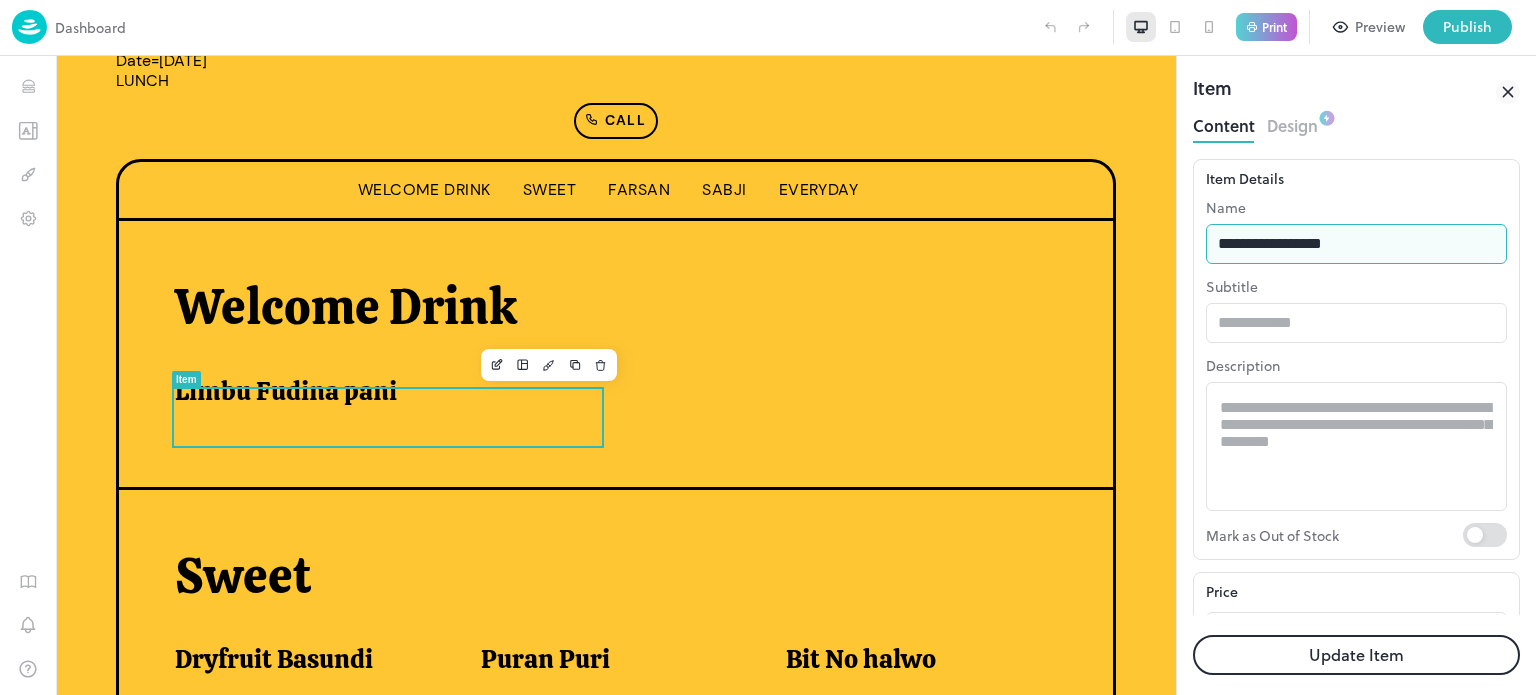 click on "**********" at bounding box center [1356, 244] 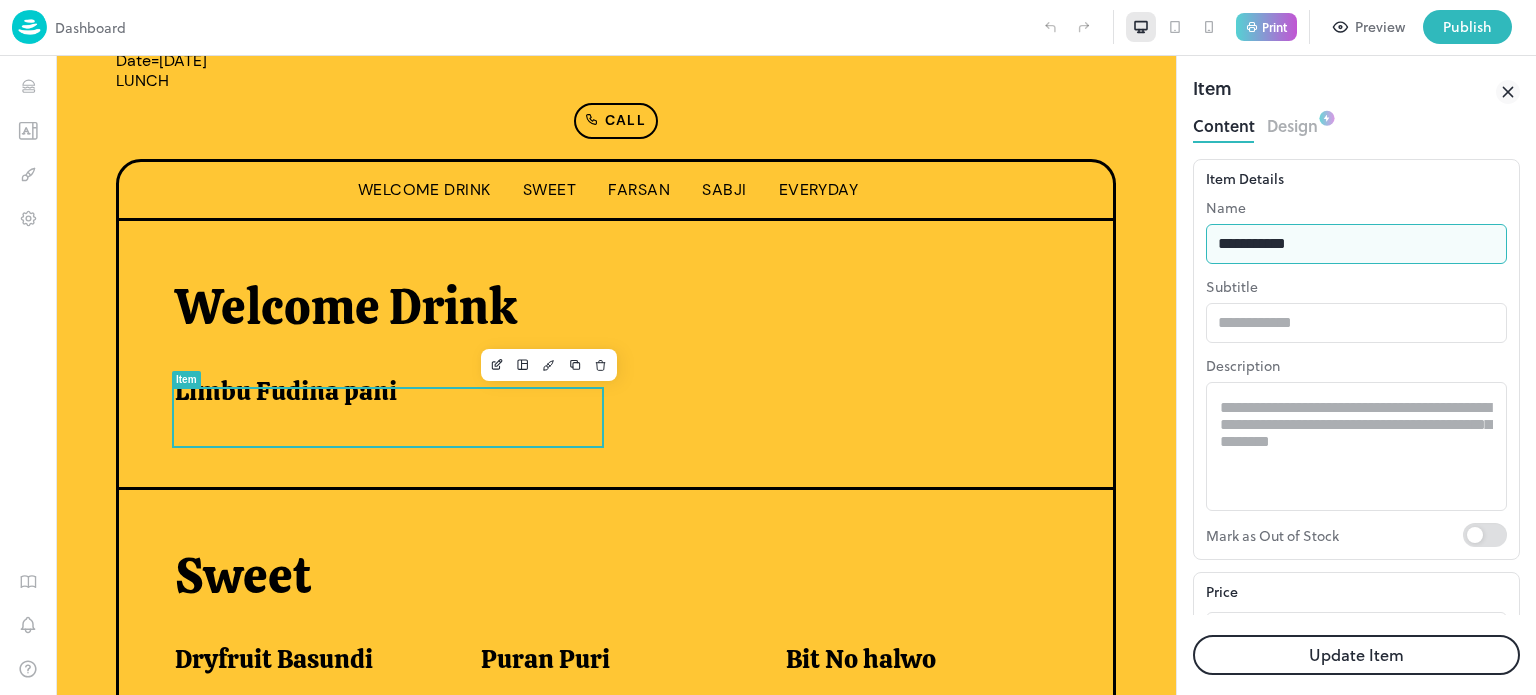 type on "**********" 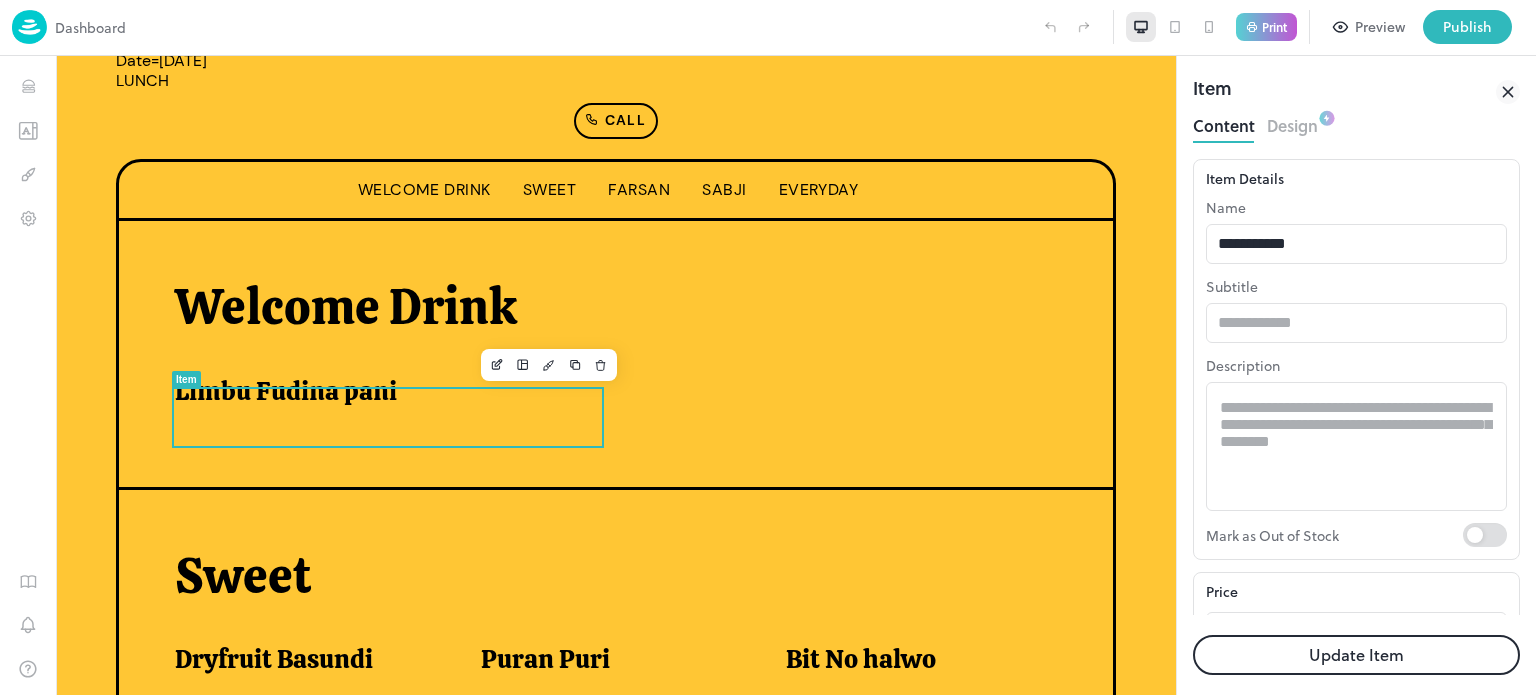 click on "Update Item" at bounding box center (1356, 655) 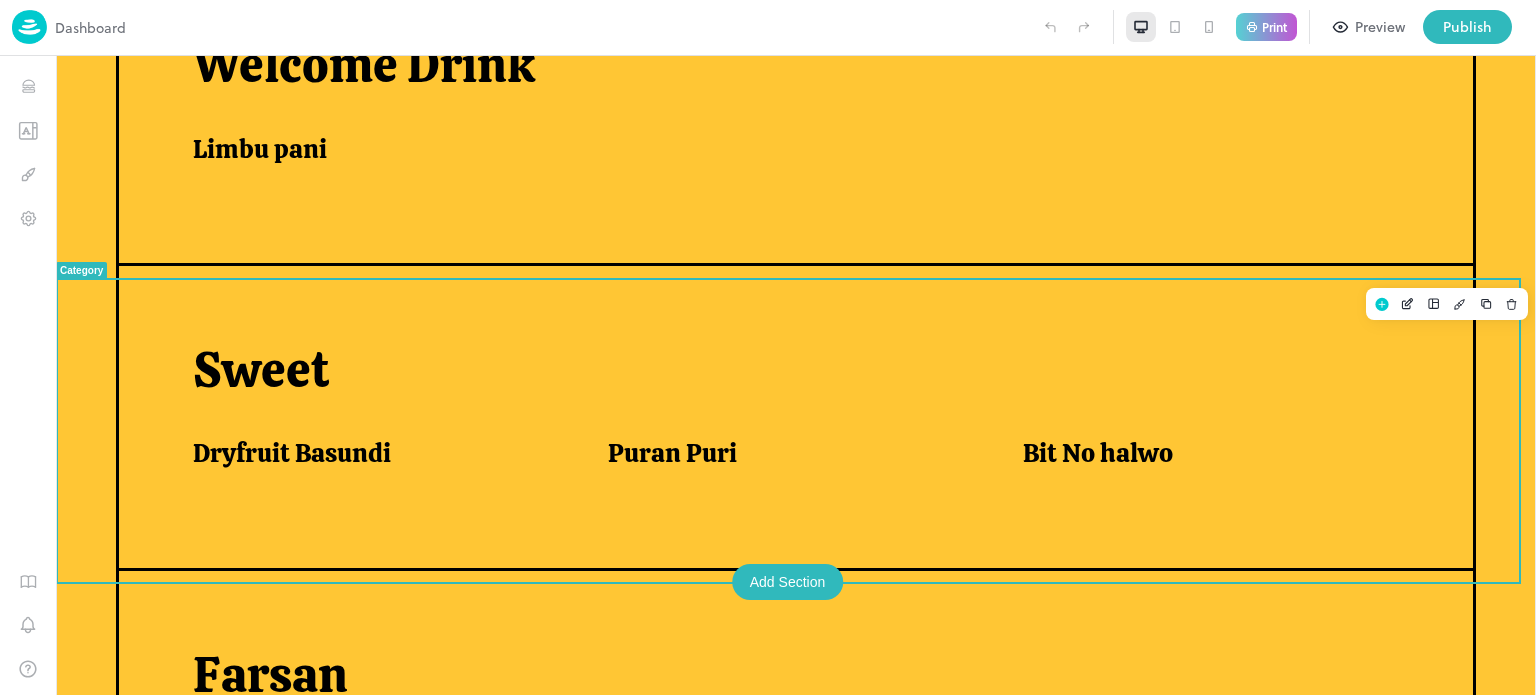 scroll, scrollTop: 671, scrollLeft: 0, axis: vertical 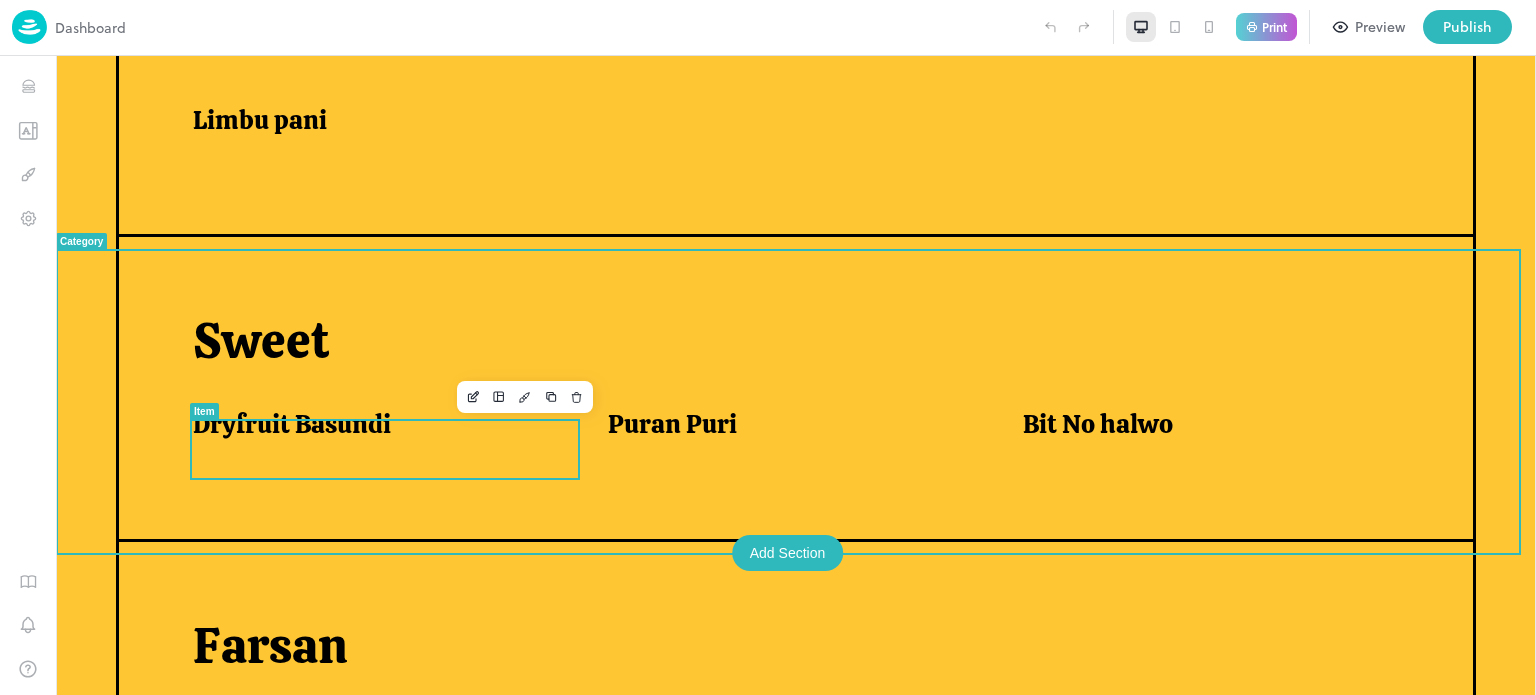 click on "Dryfruit Basundi" at bounding box center (376, 424) 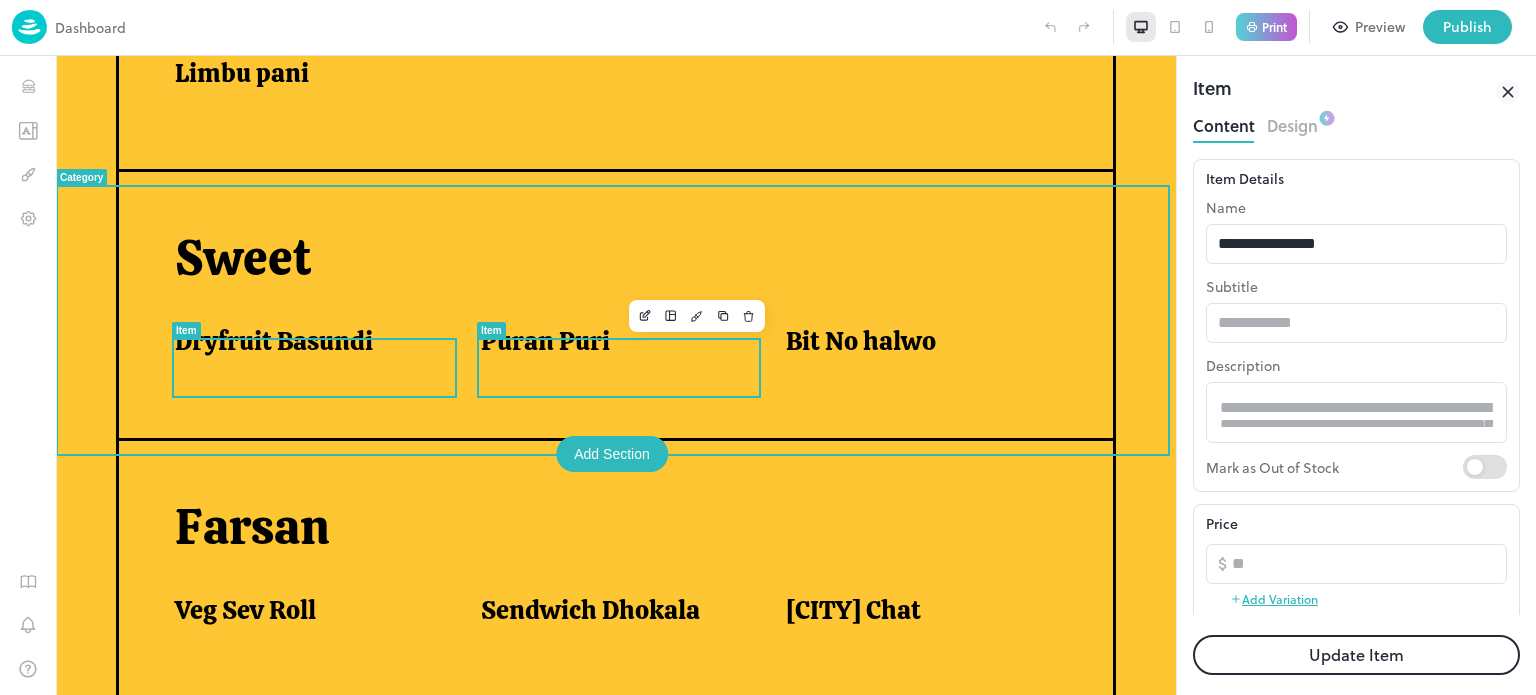 scroll, scrollTop: 704, scrollLeft: 0, axis: vertical 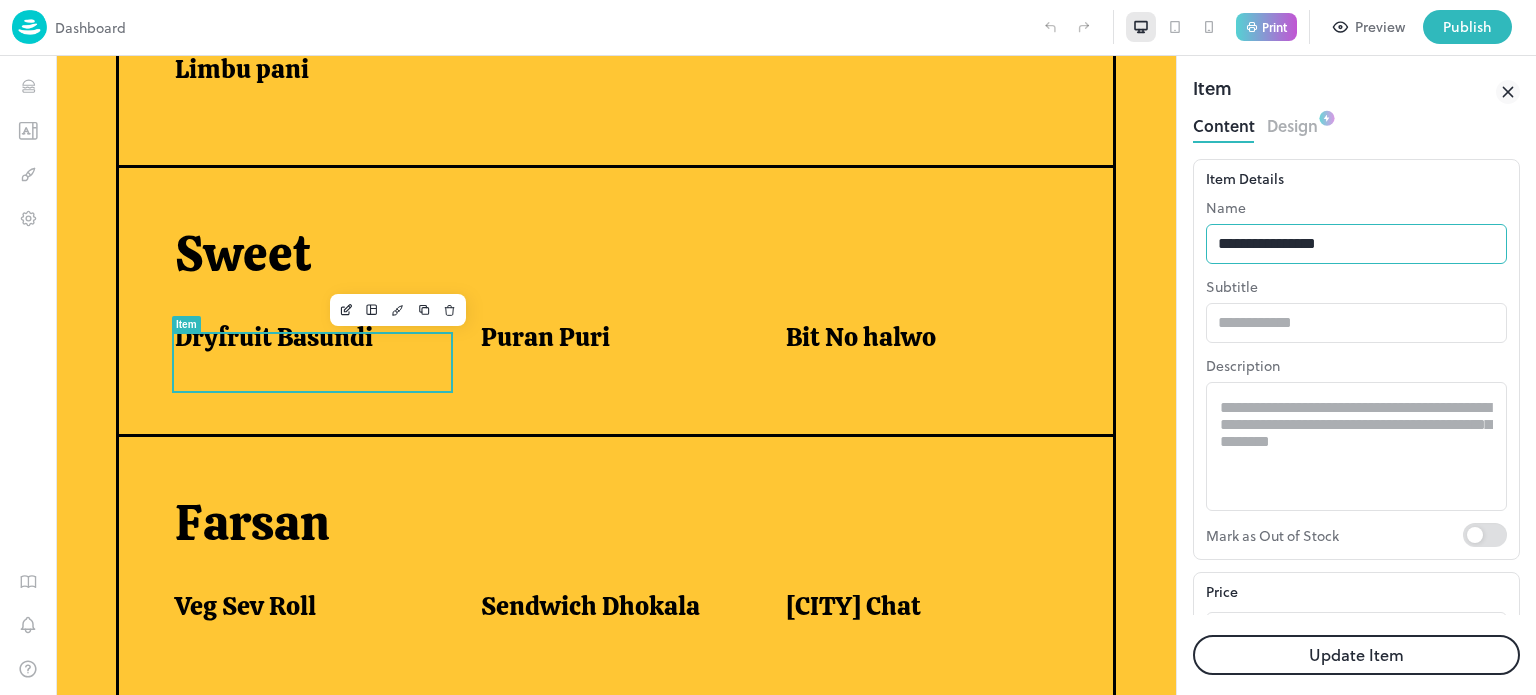 click on "**********" at bounding box center [1356, 244] 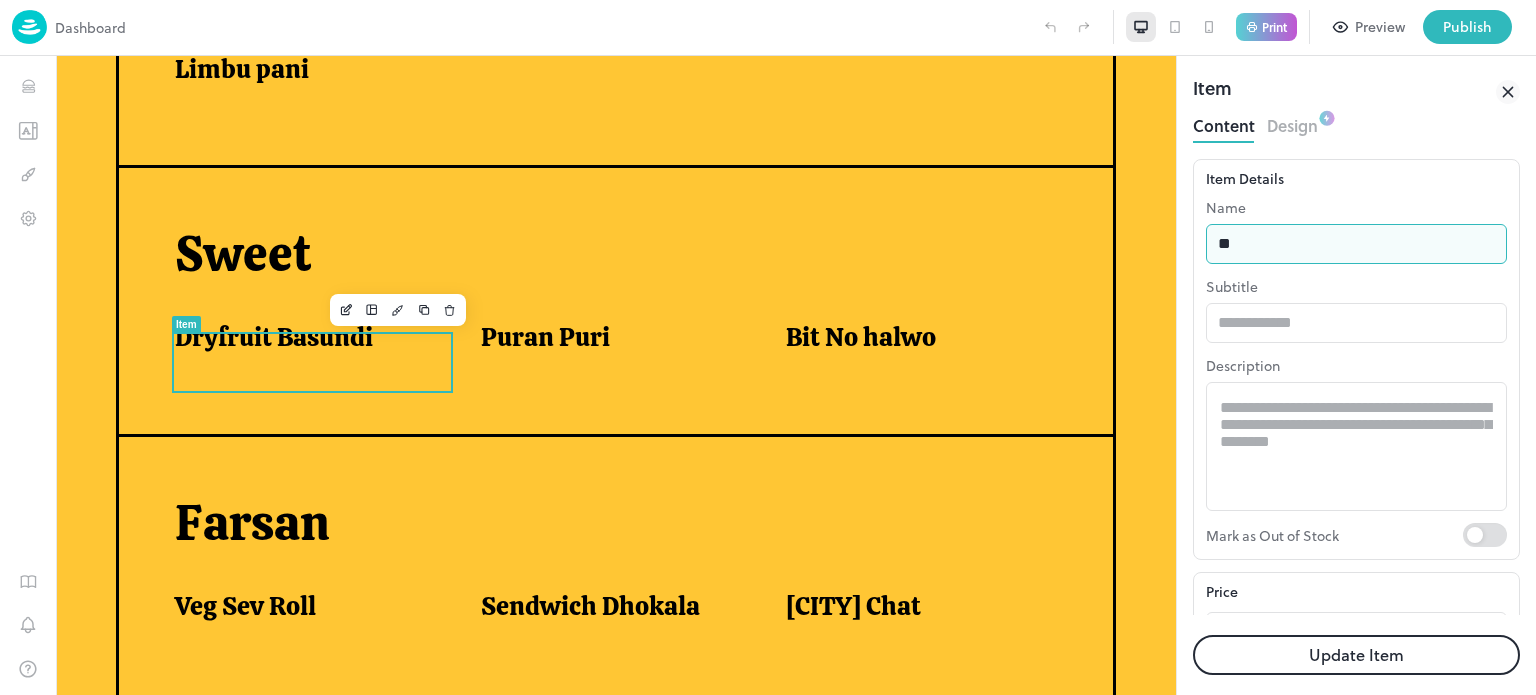 type on "*" 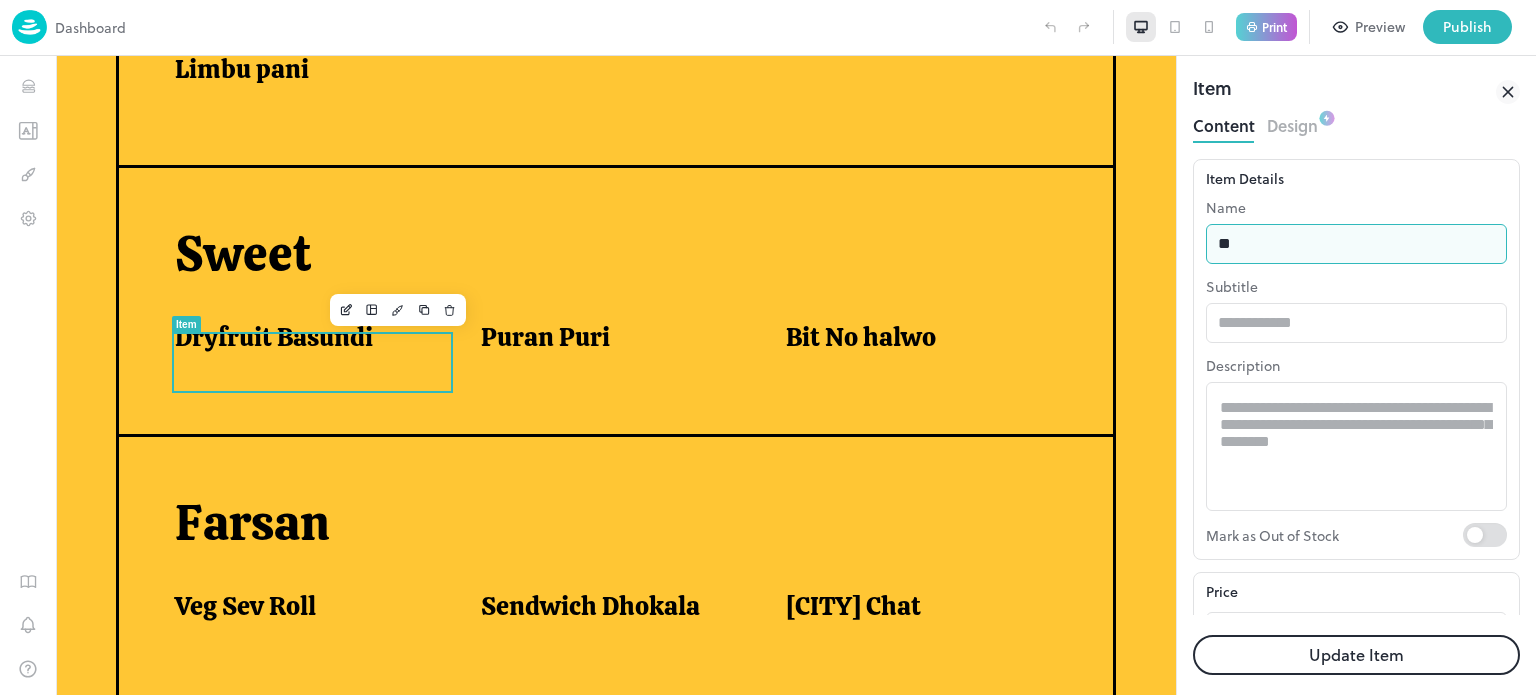 type on "**********" 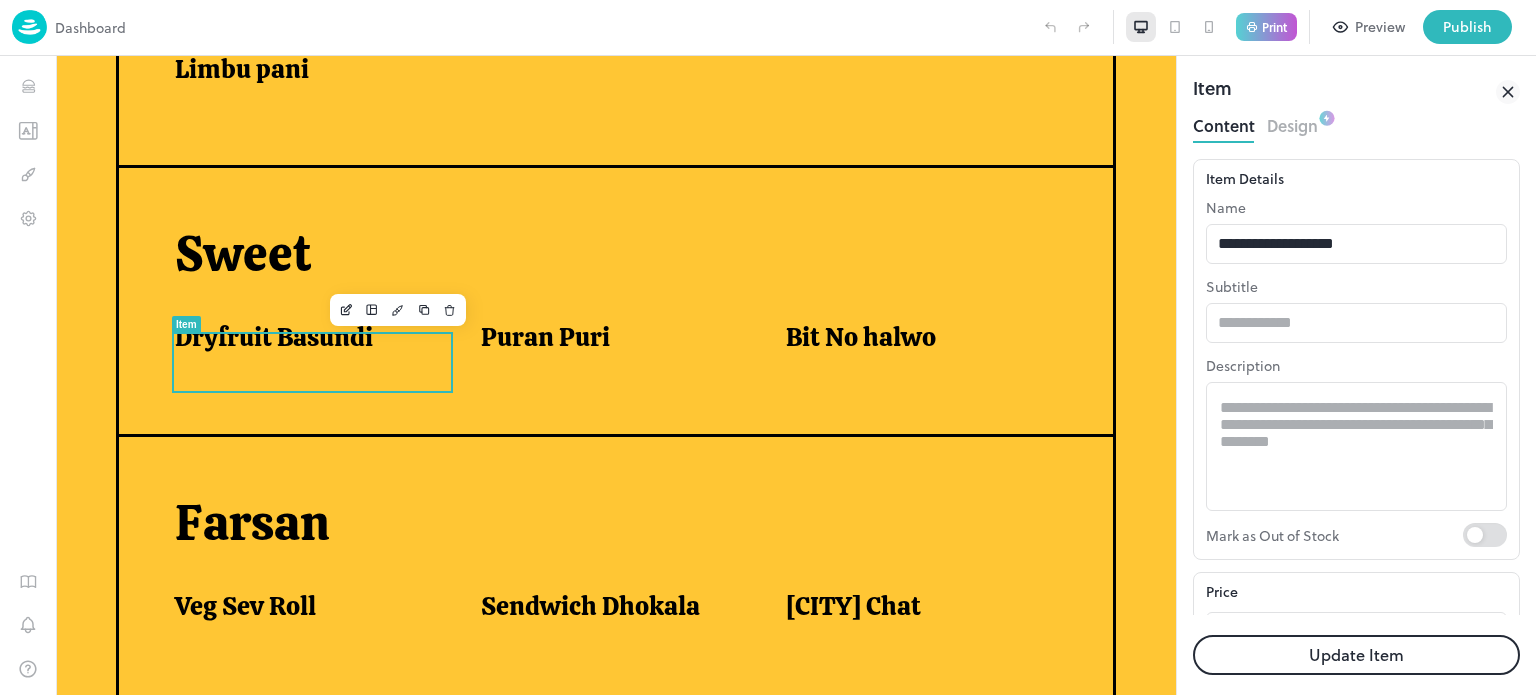 click on "Update Item" at bounding box center [1356, 655] 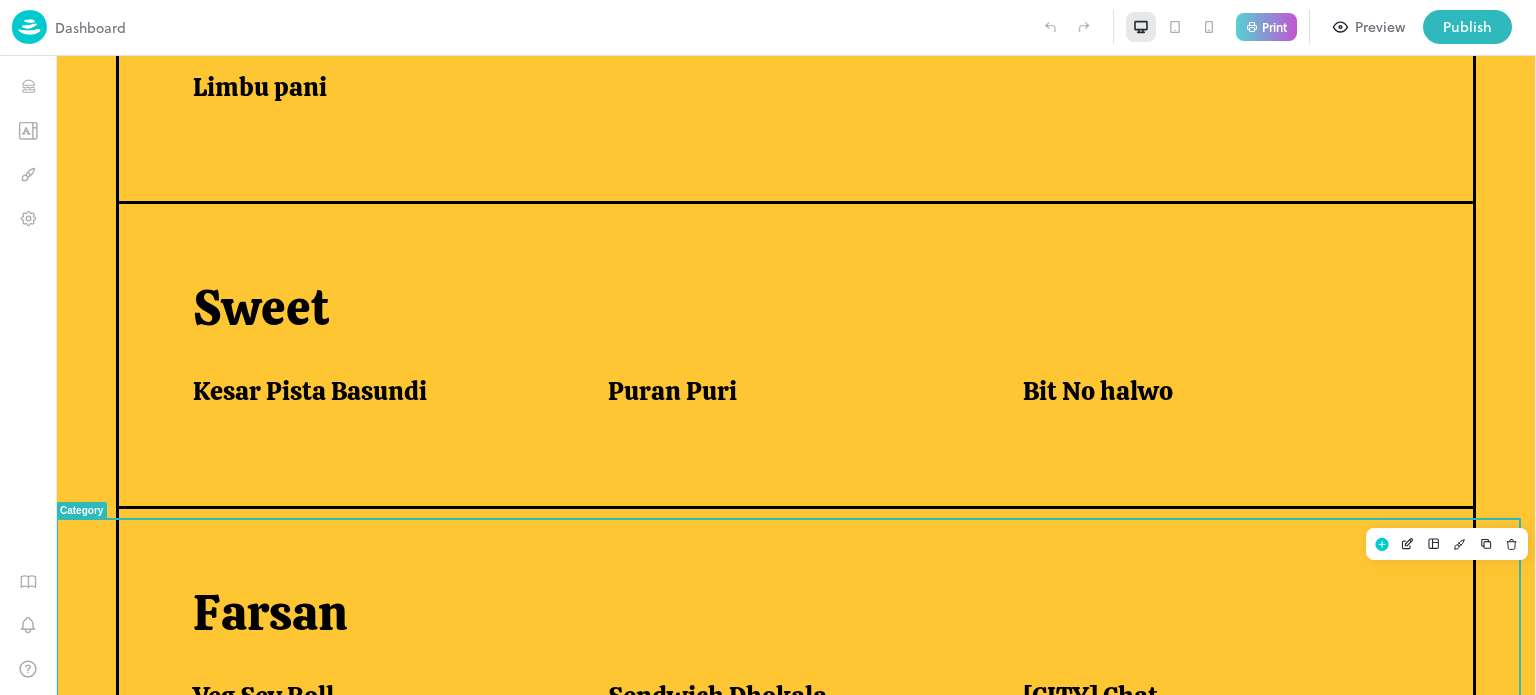 scroll, scrollTop: 671, scrollLeft: 0, axis: vertical 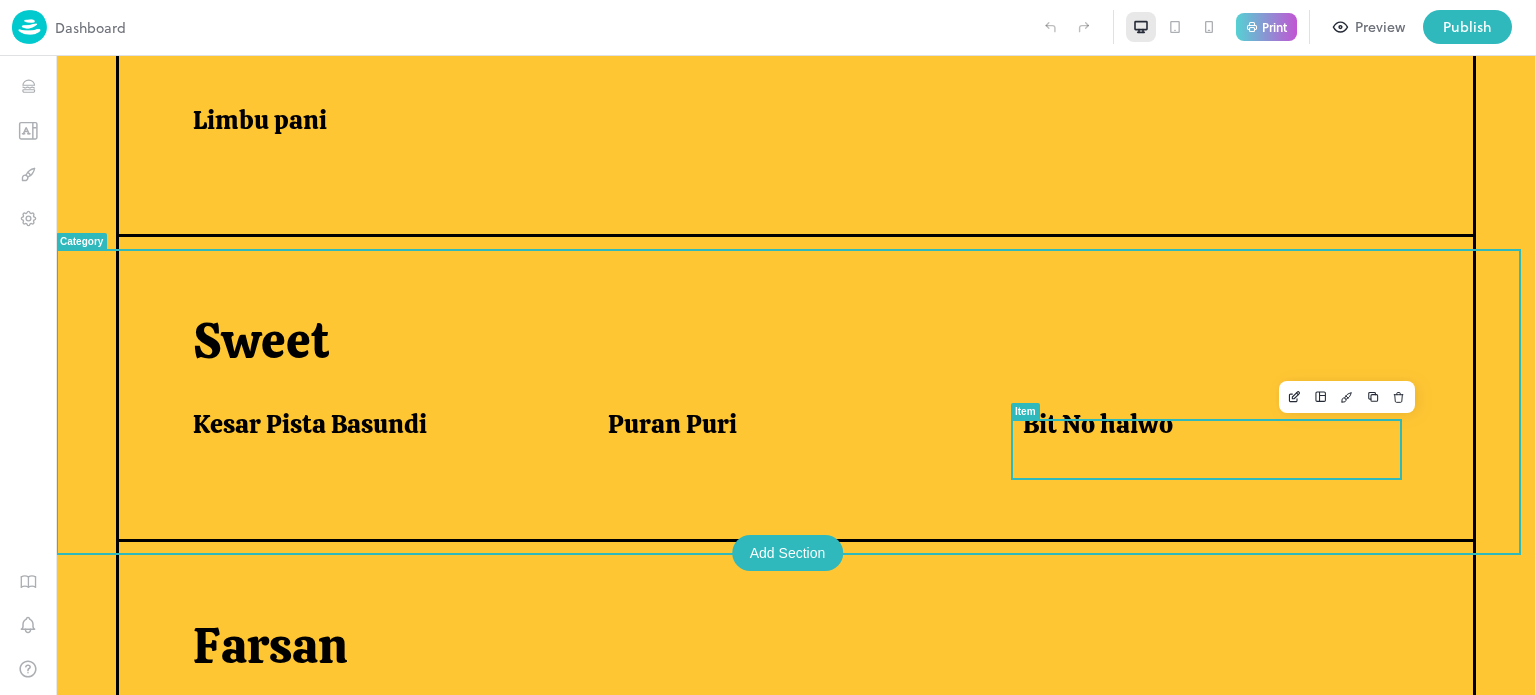 click on "Bit No halwo" at bounding box center [1206, 424] 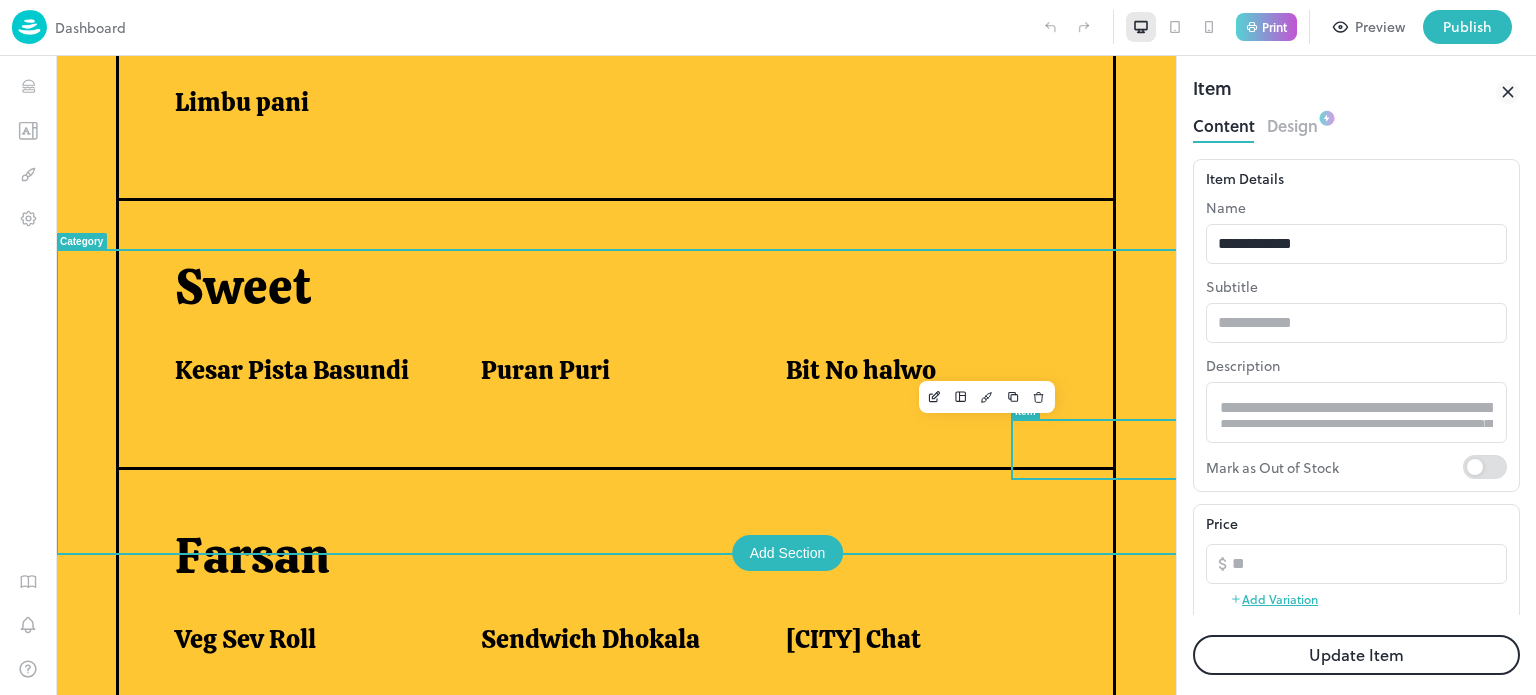 scroll, scrollTop: 684, scrollLeft: 0, axis: vertical 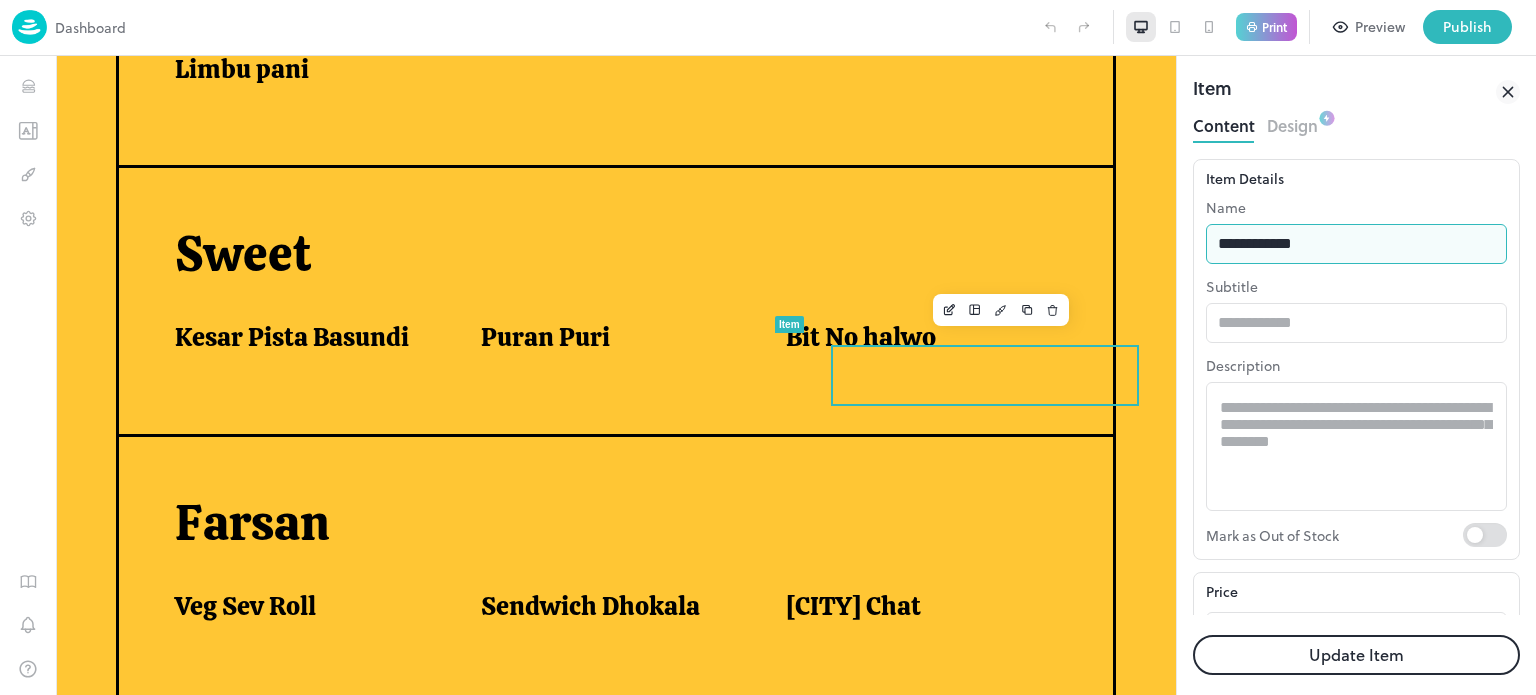 click on "**********" at bounding box center (1356, 244) 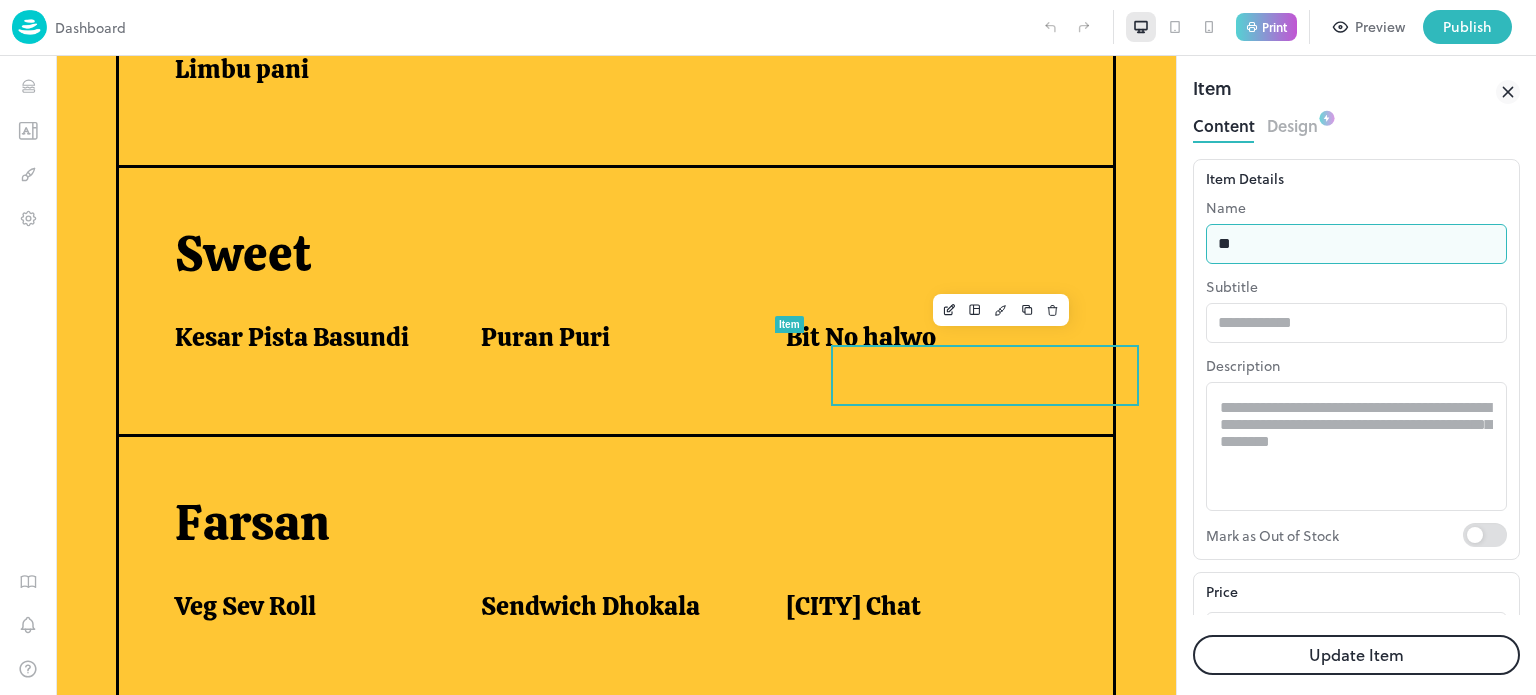 type on "*" 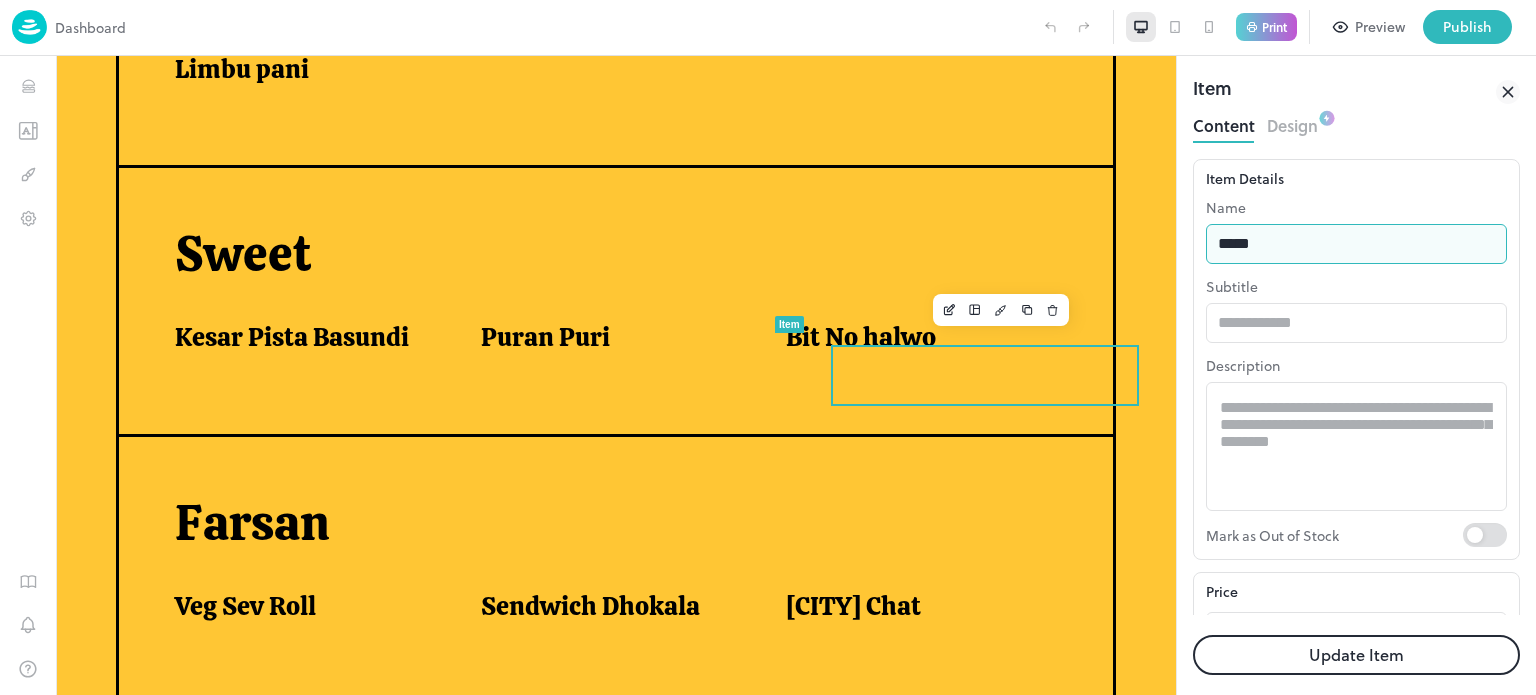 type on "**********" 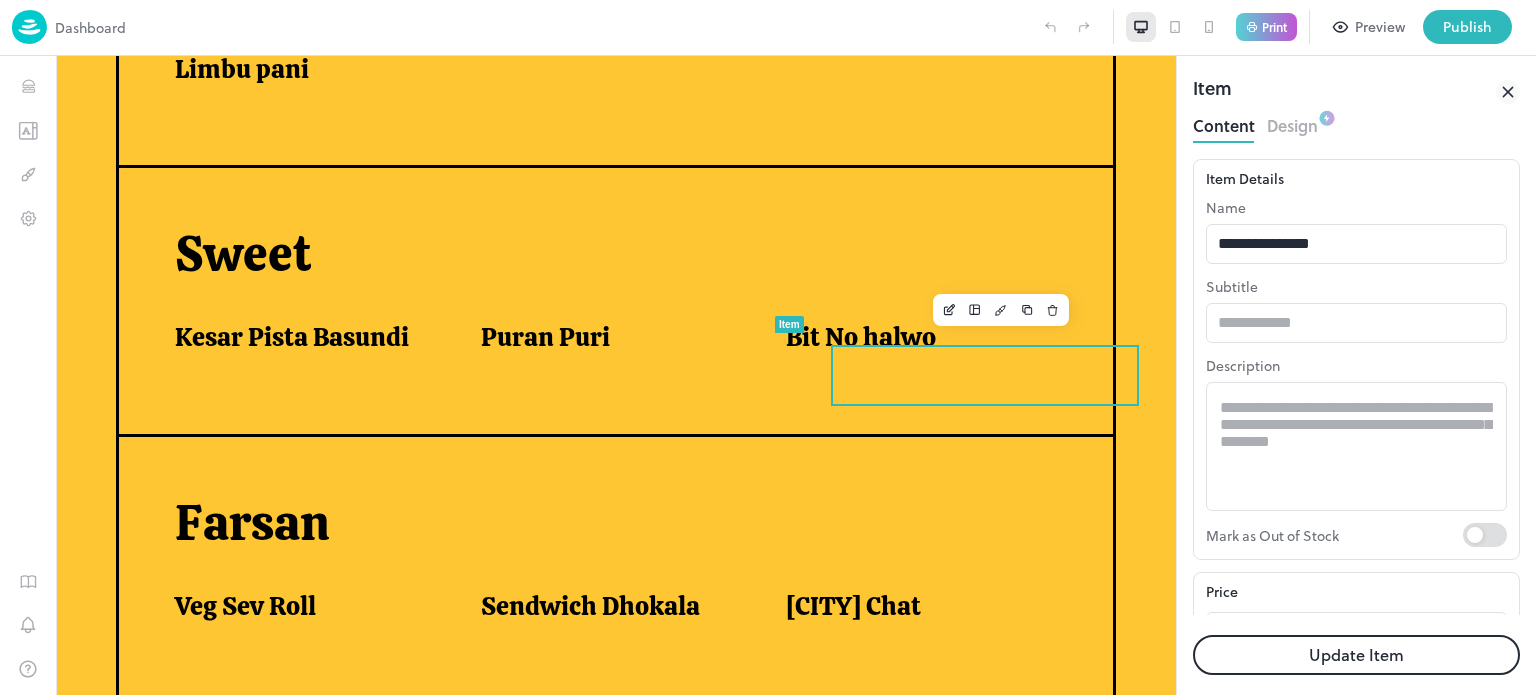 click on "Update Item" at bounding box center [1356, 655] 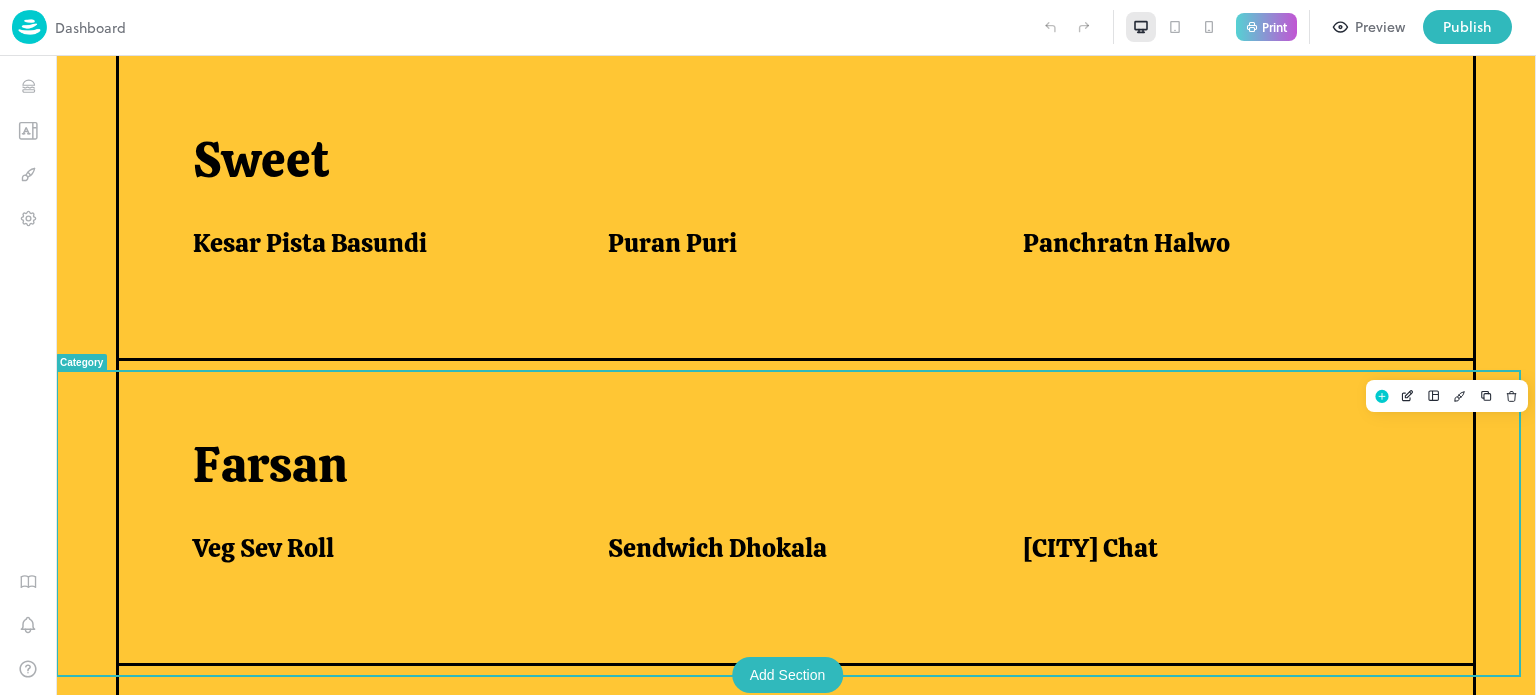 scroll, scrollTop: 904, scrollLeft: 0, axis: vertical 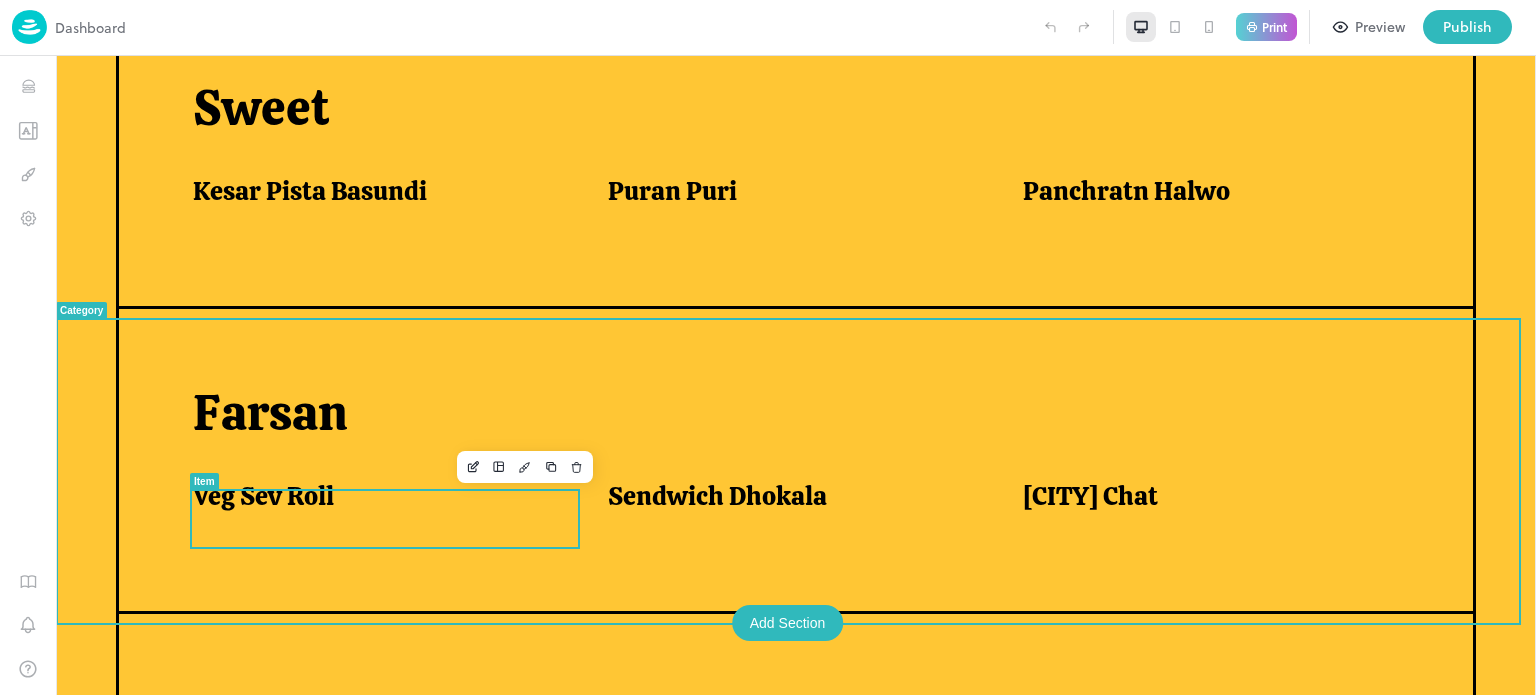 click on "Veg Sev Roll" at bounding box center (263, 496) 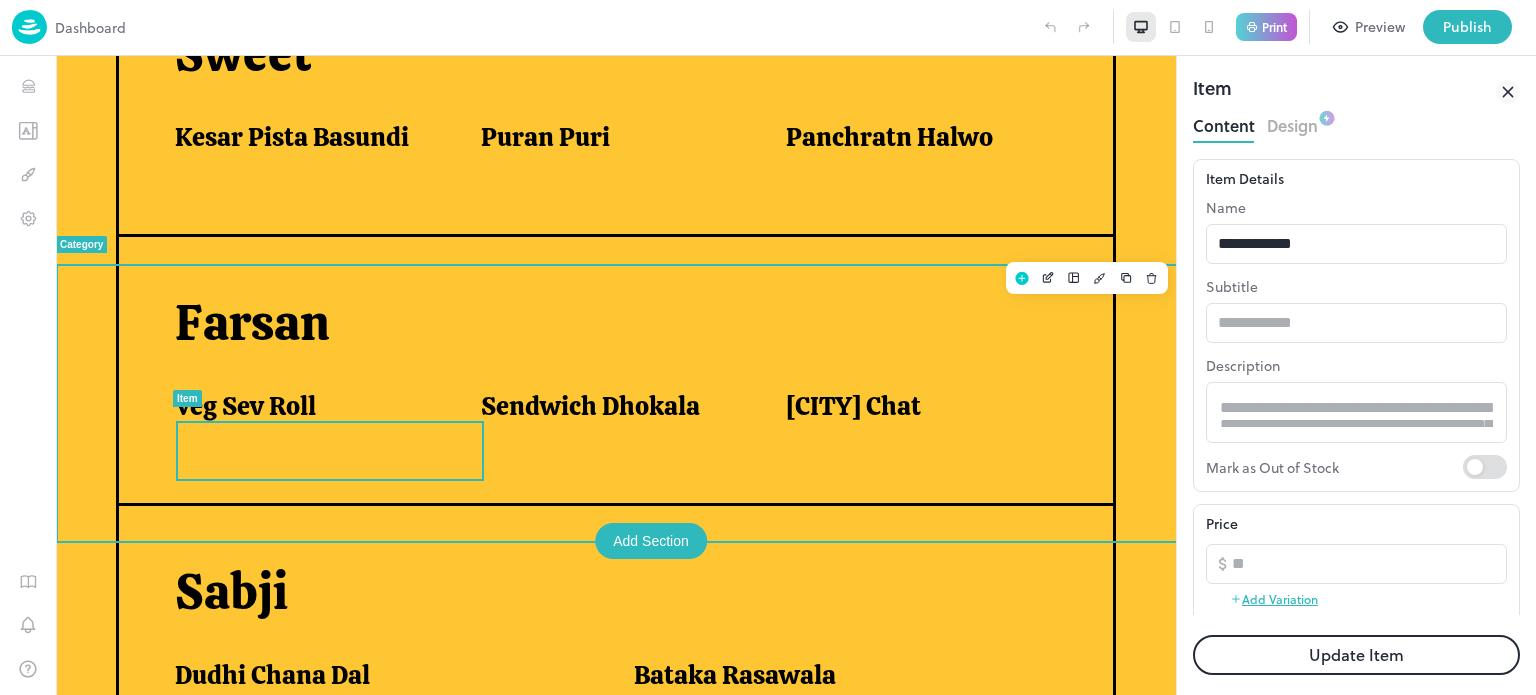 scroll, scrollTop: 0, scrollLeft: 0, axis: both 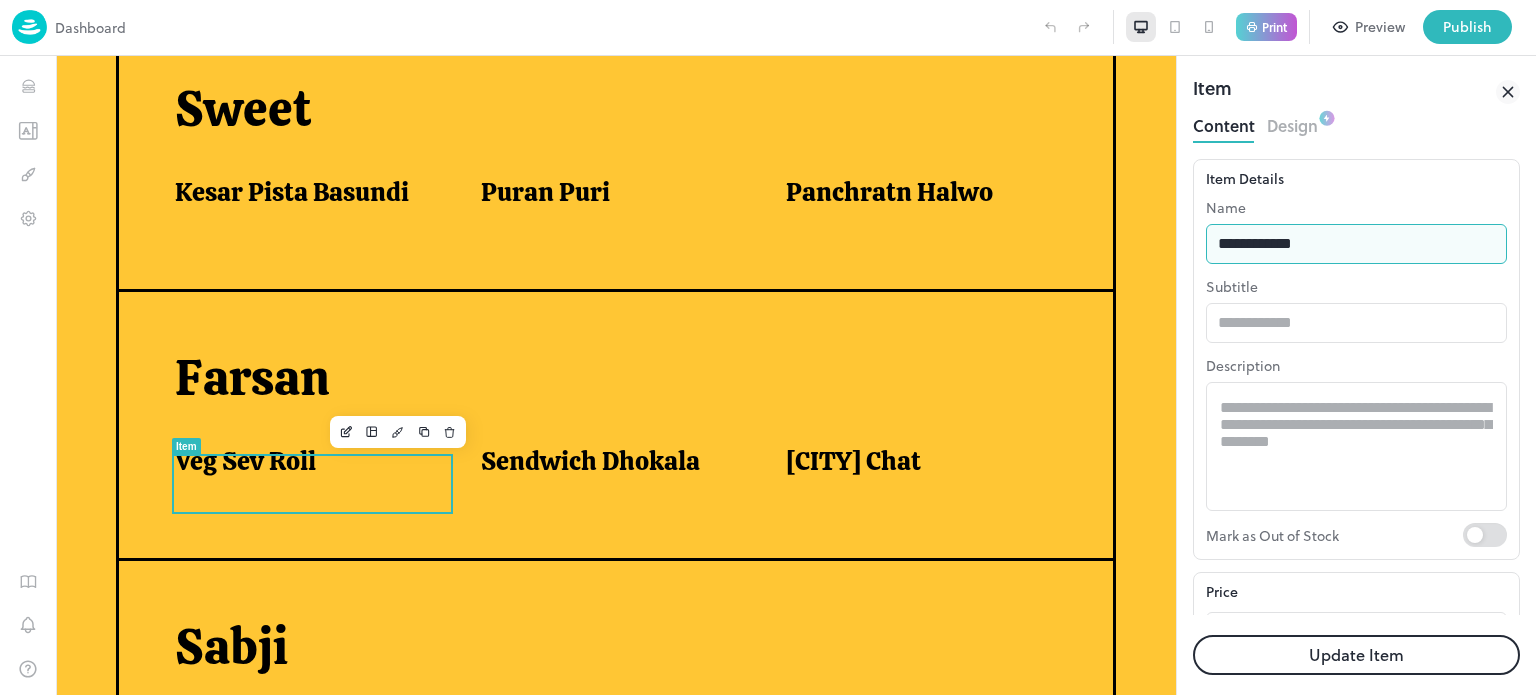 click on "**********" at bounding box center (1356, 244) 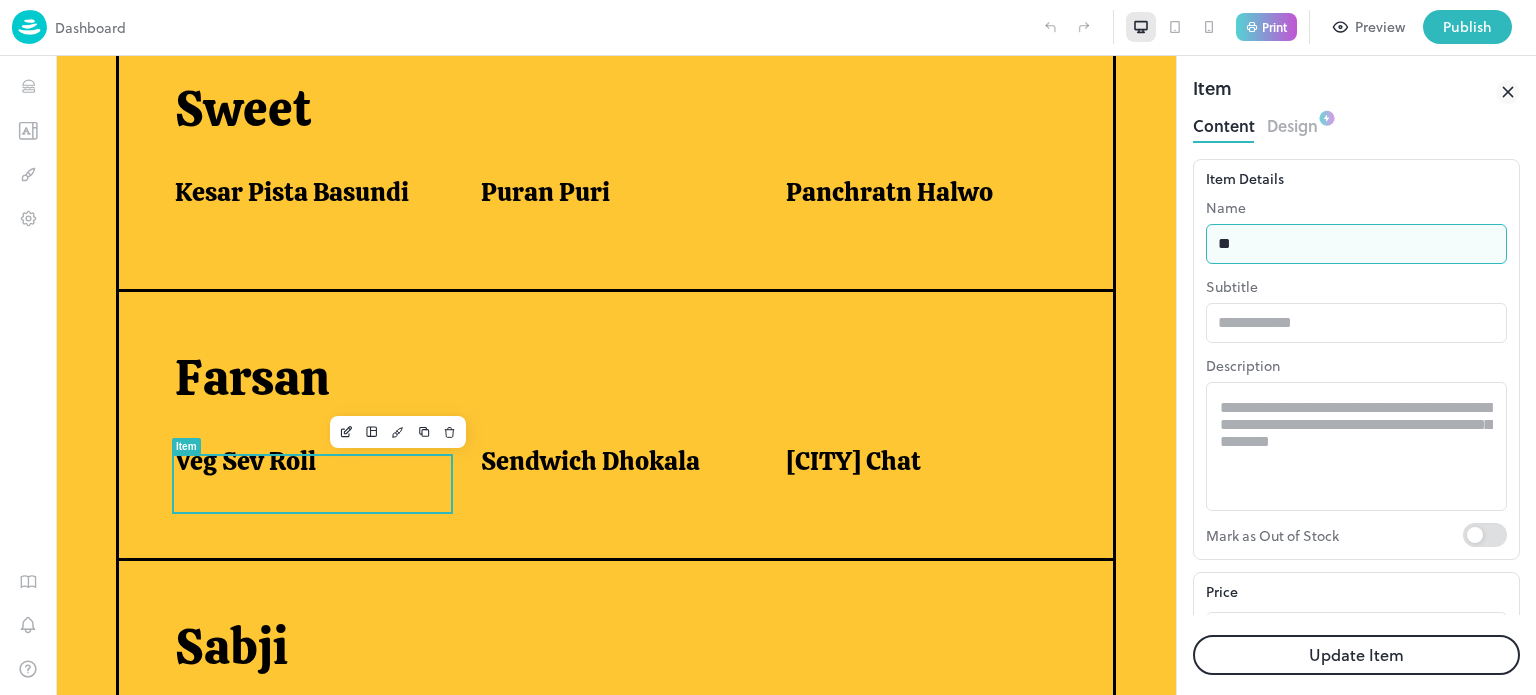type on "*" 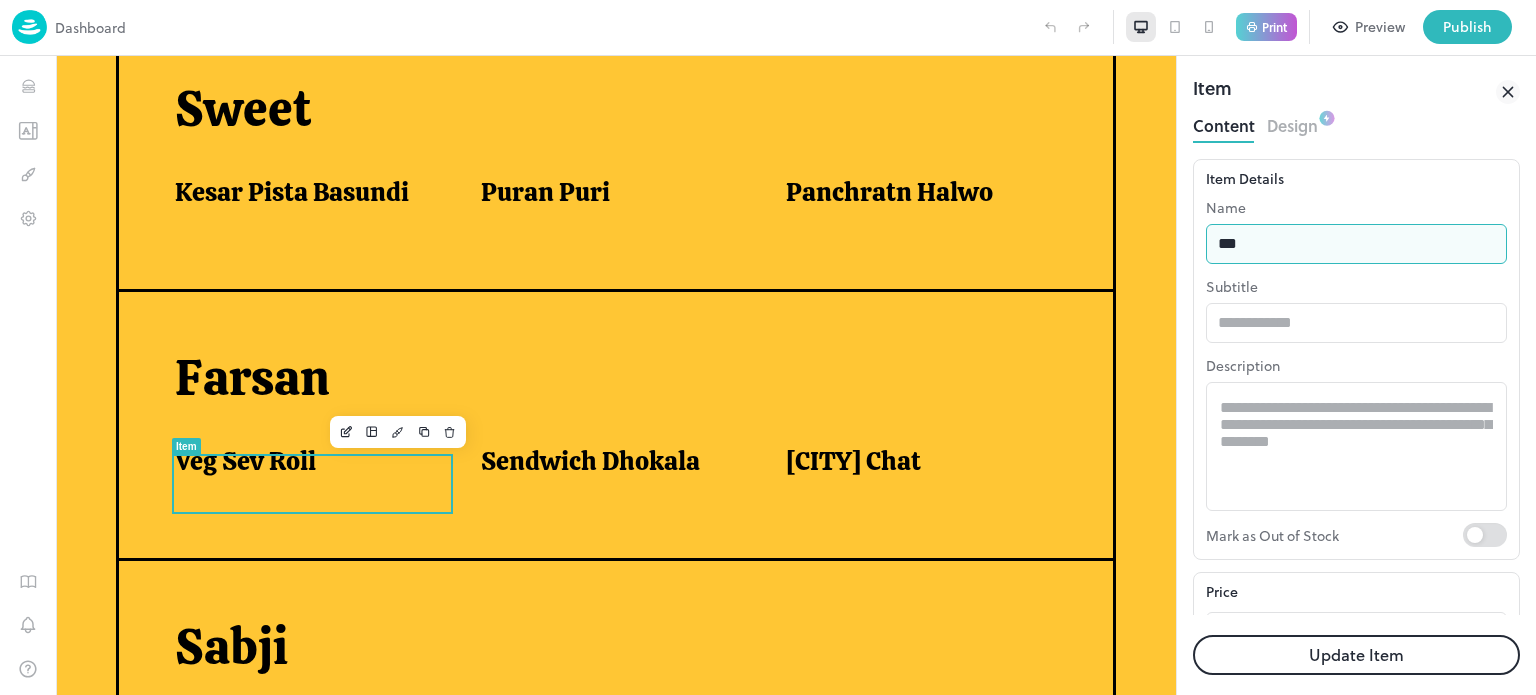 type on "**********" 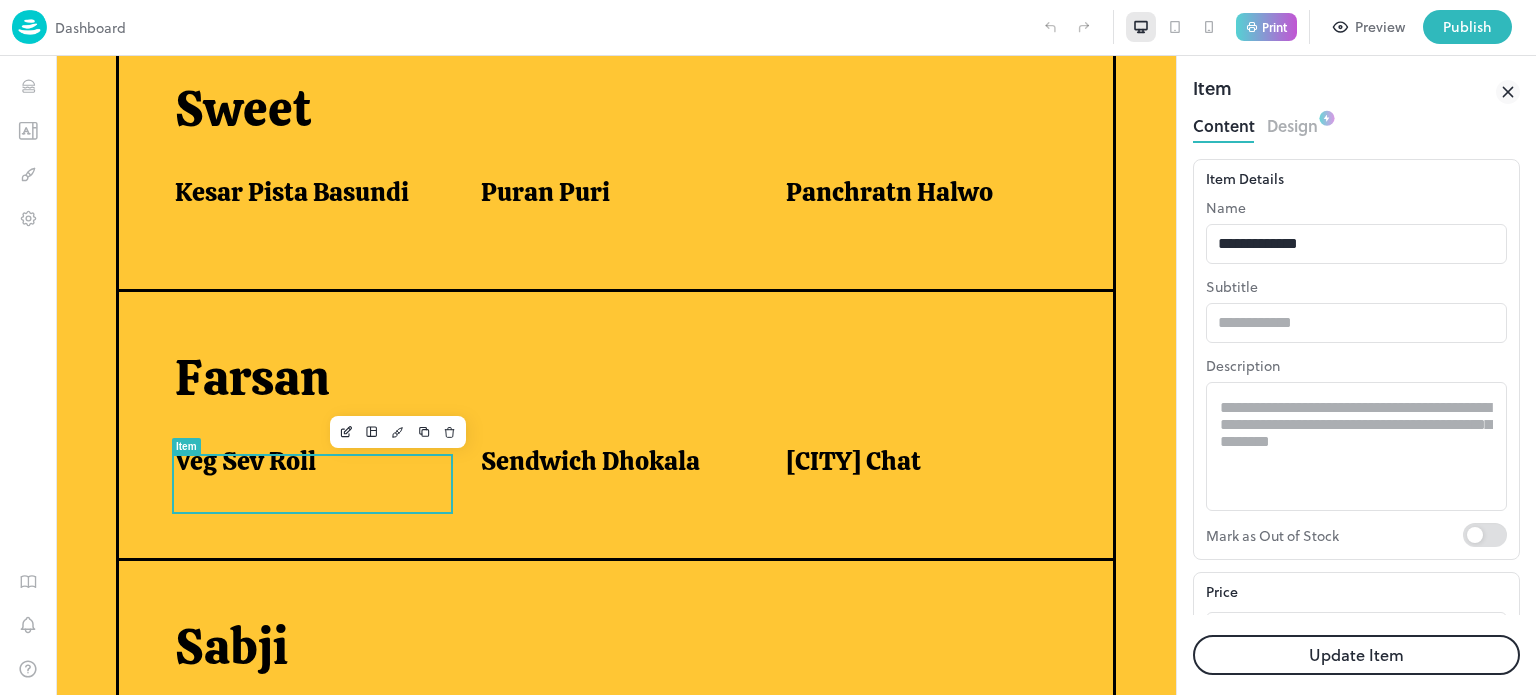 click on "Update Item" at bounding box center (1356, 655) 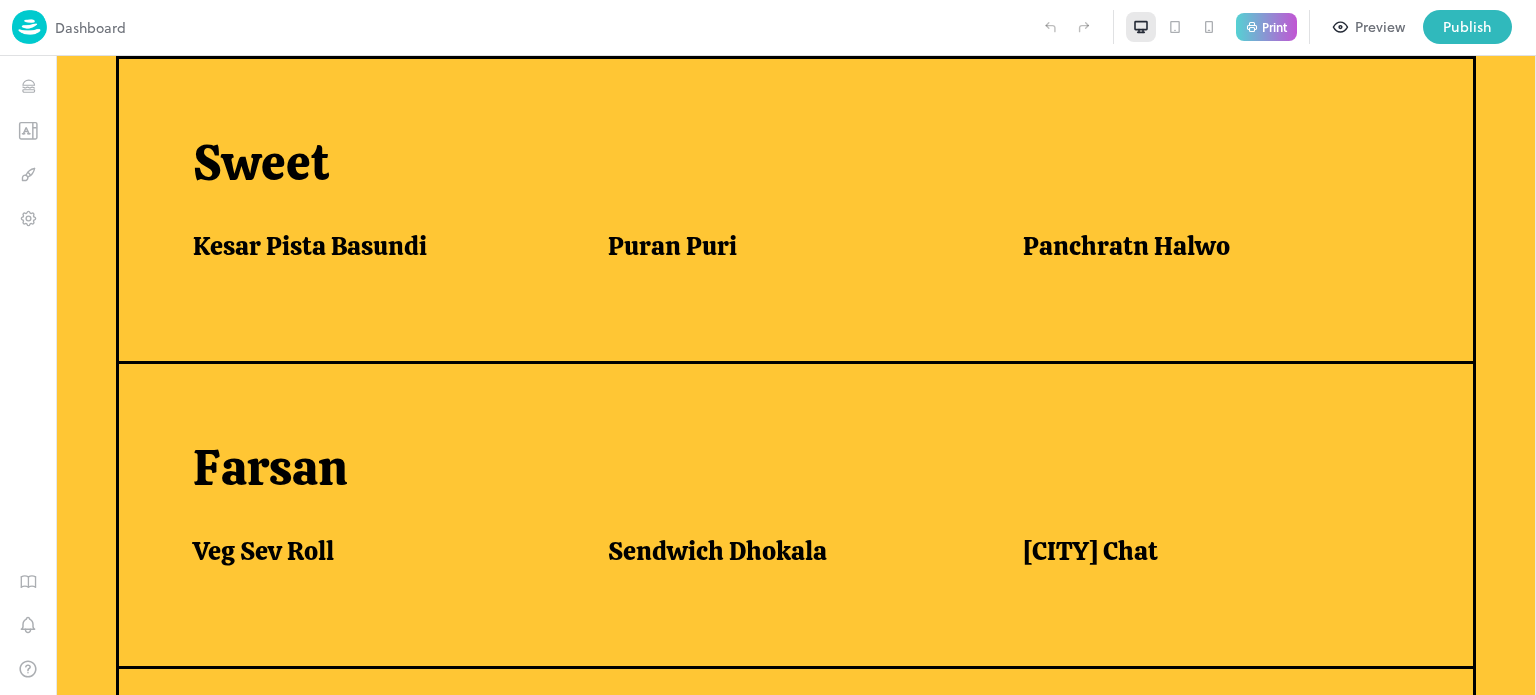 scroll, scrollTop: 904, scrollLeft: 0, axis: vertical 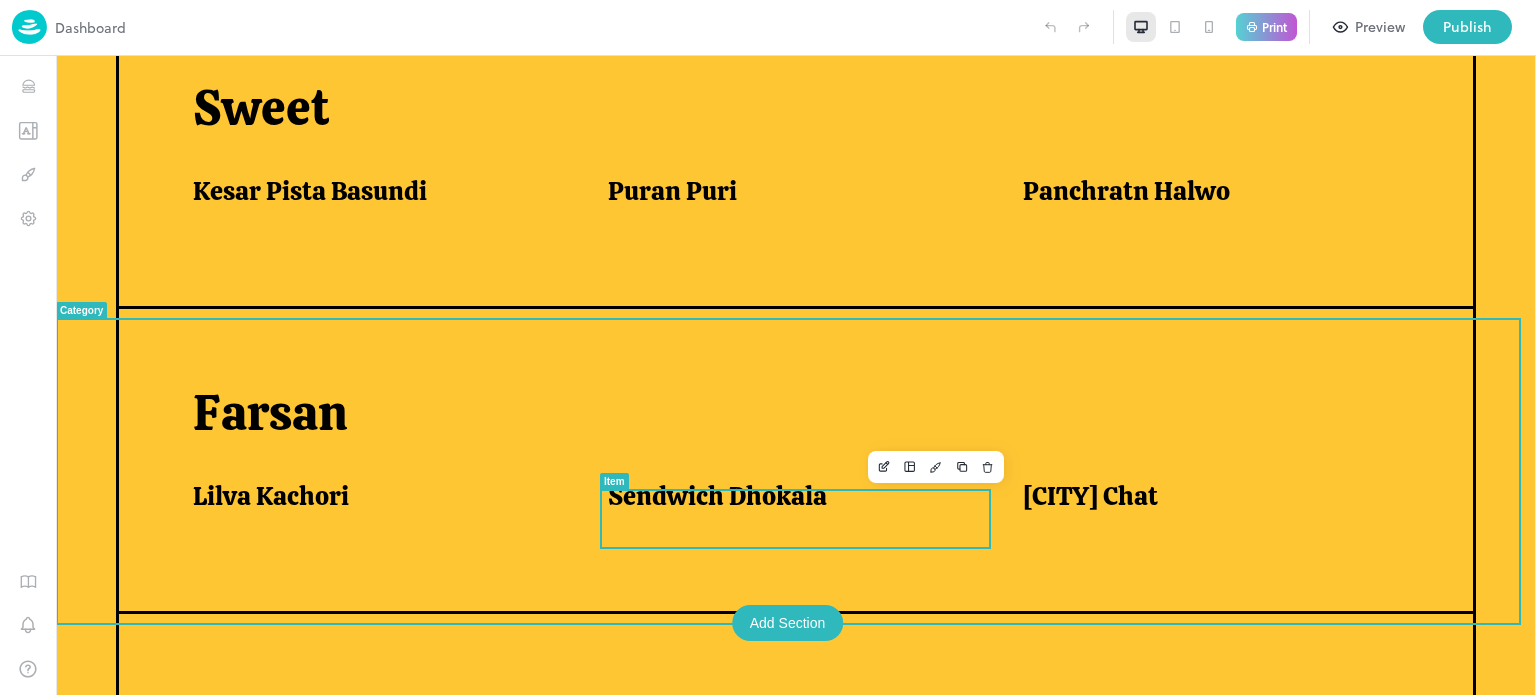 click on "Sendwich Dhokala" at bounding box center [717, 496] 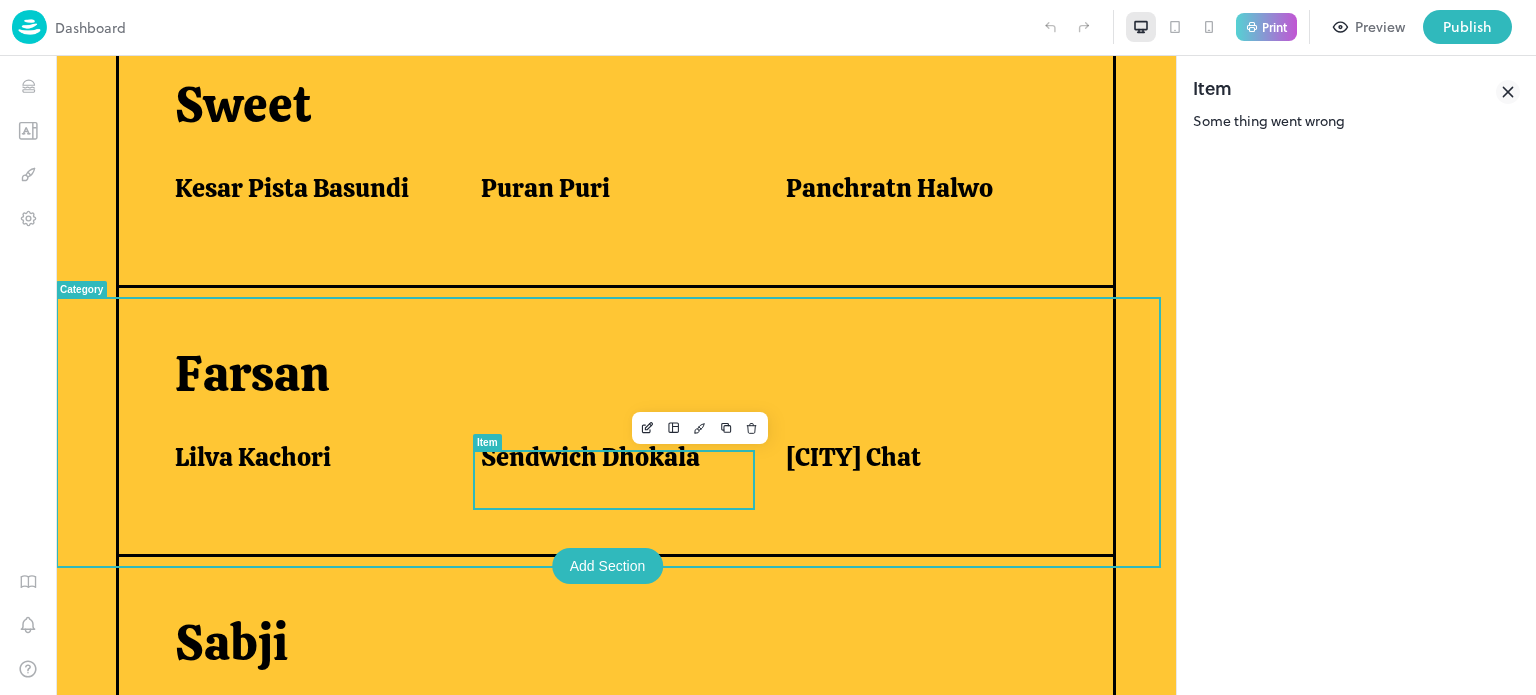 scroll, scrollTop: 849, scrollLeft: 0, axis: vertical 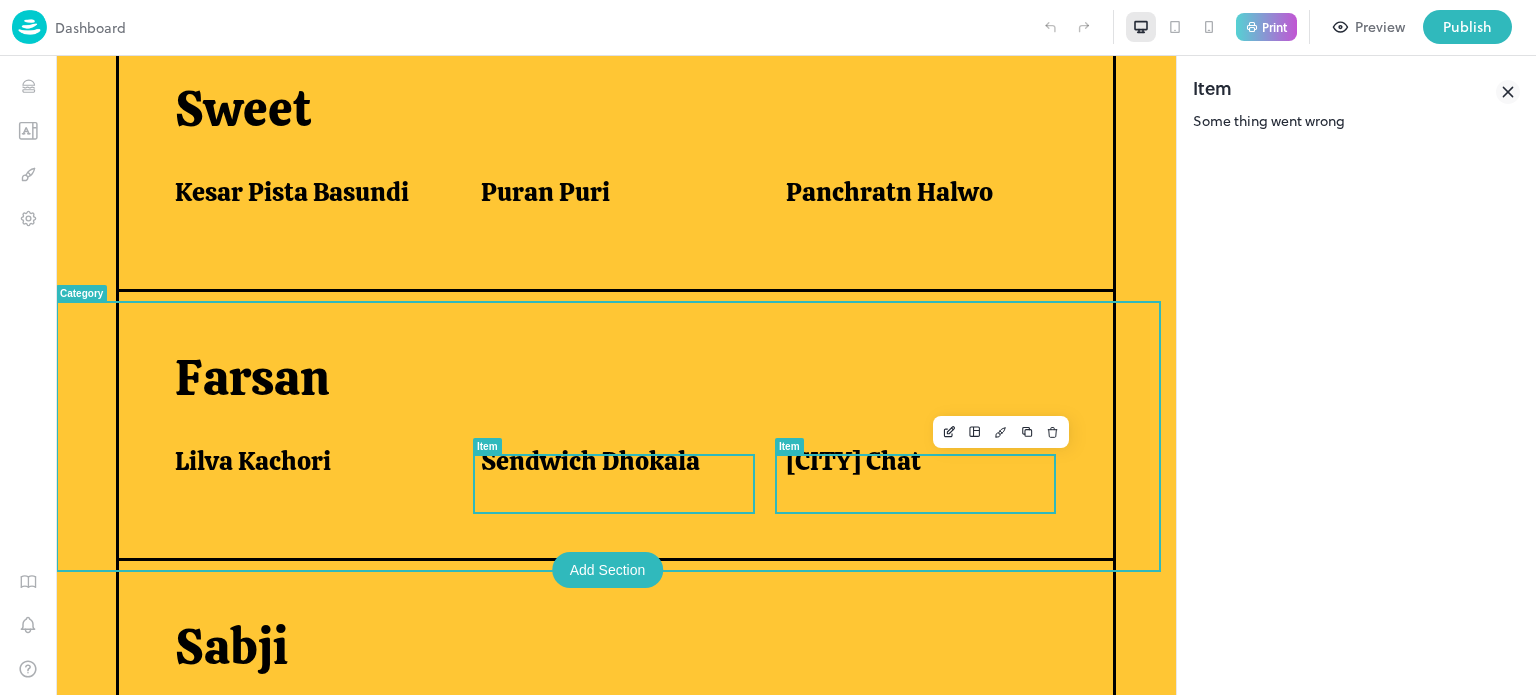 click on "[CITY] Chat" at bounding box center (927, 473) 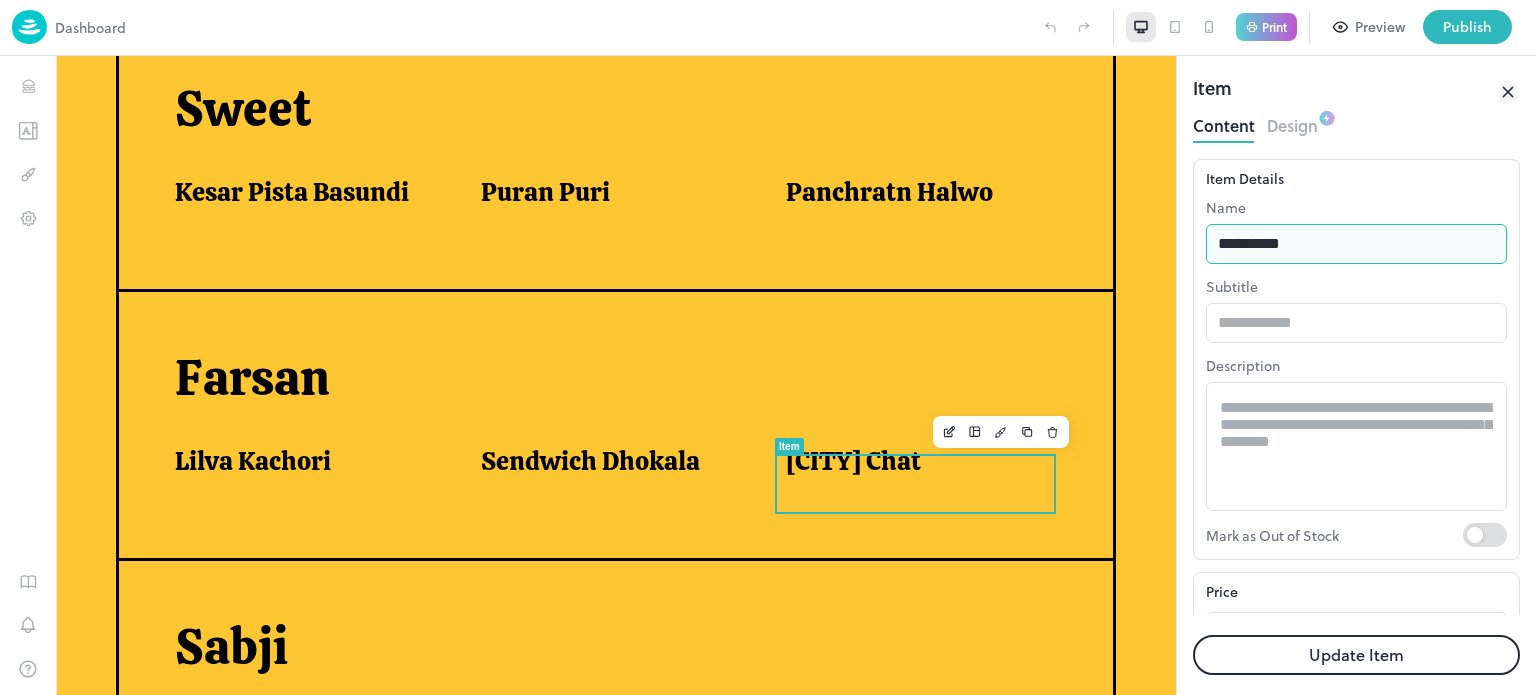 click on "**********" at bounding box center [1356, 244] 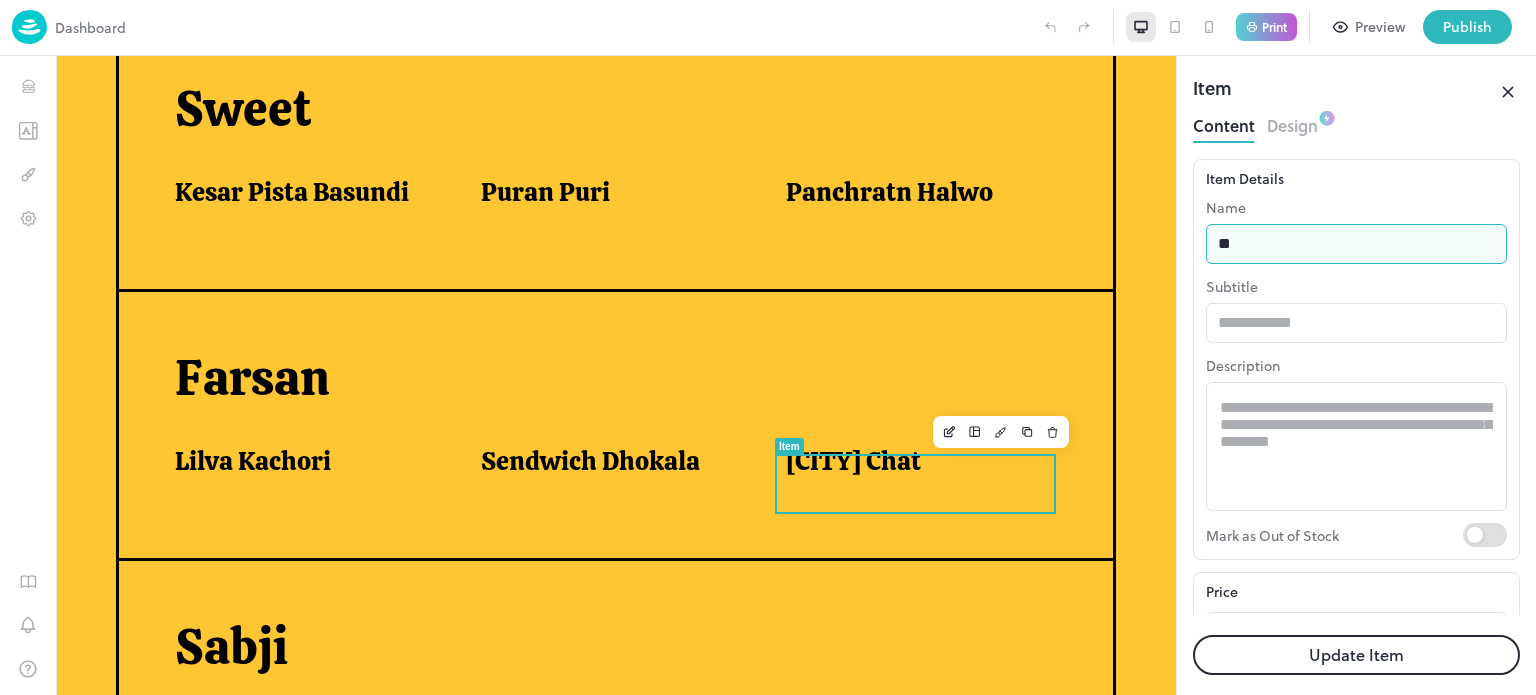 type on "*" 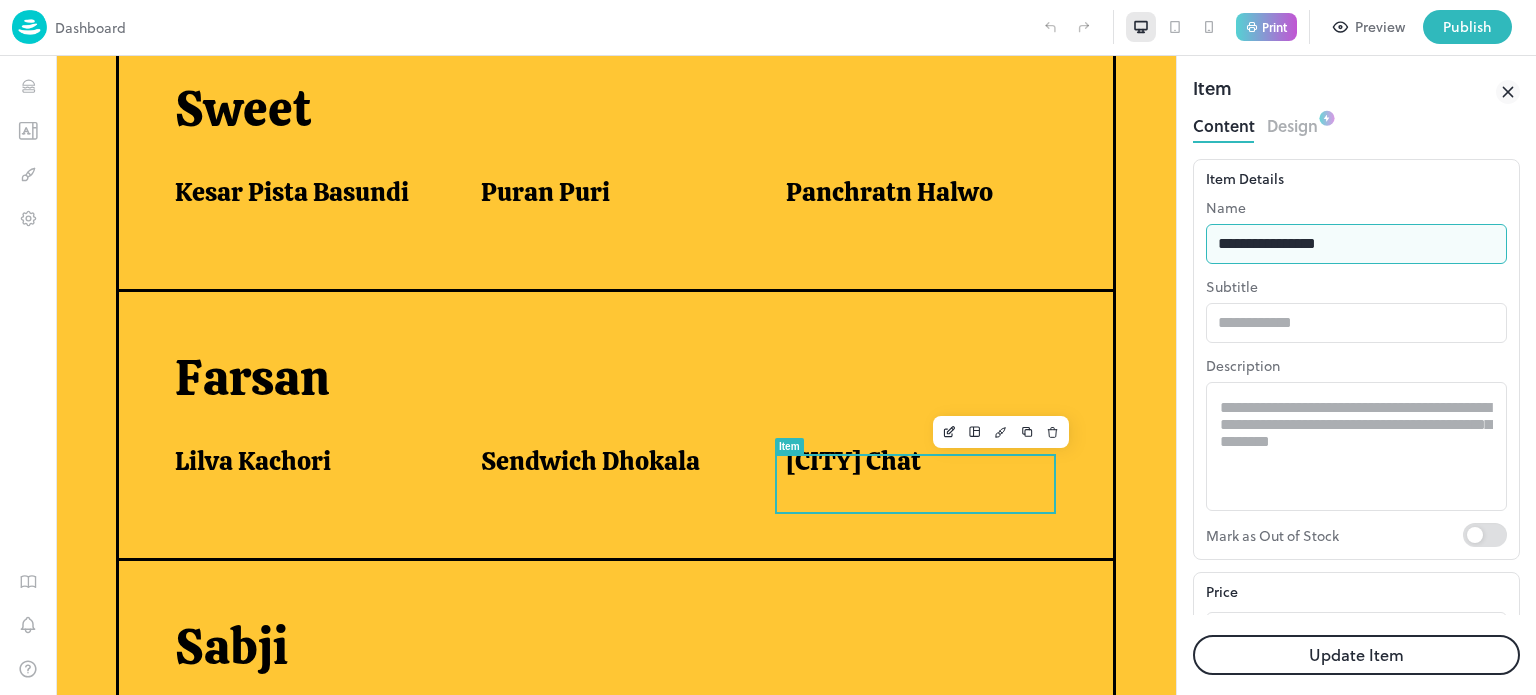 click on "**********" at bounding box center [1356, 244] 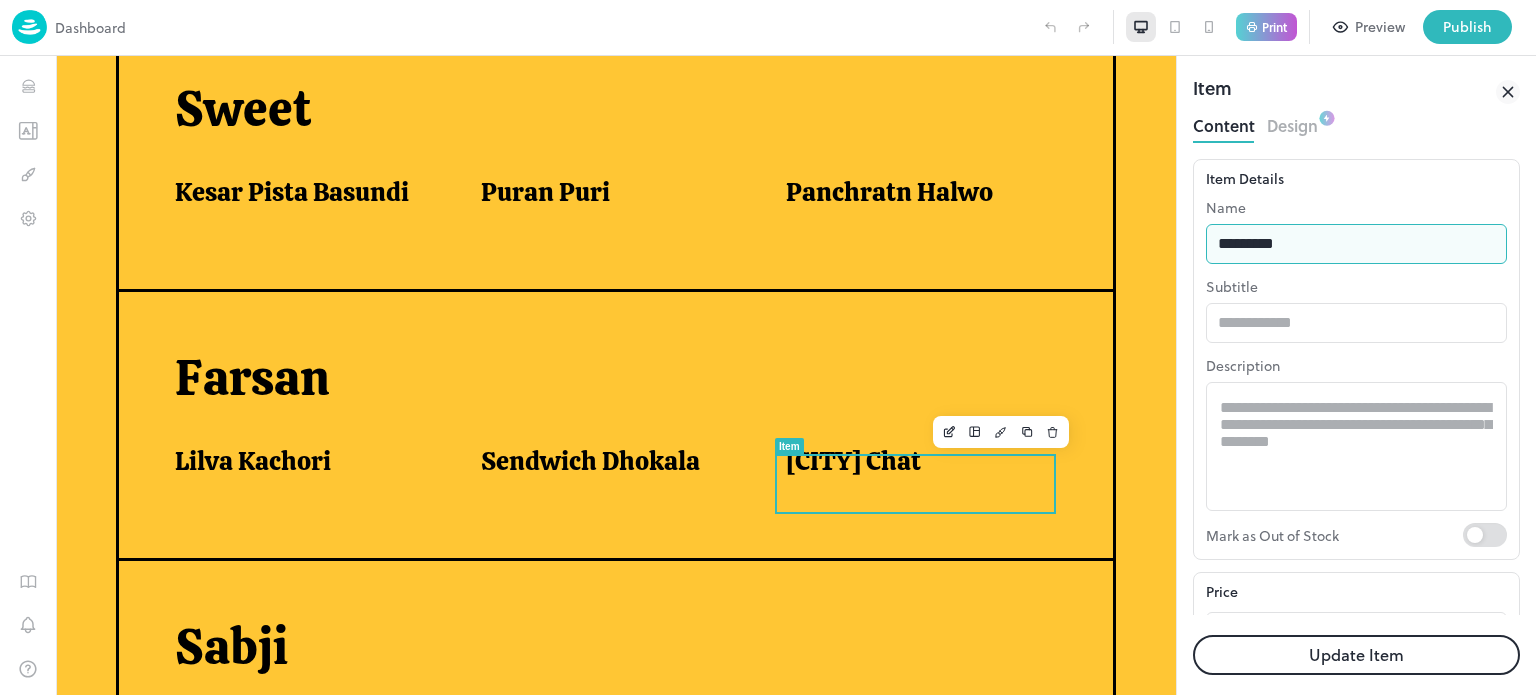 type on "**********" 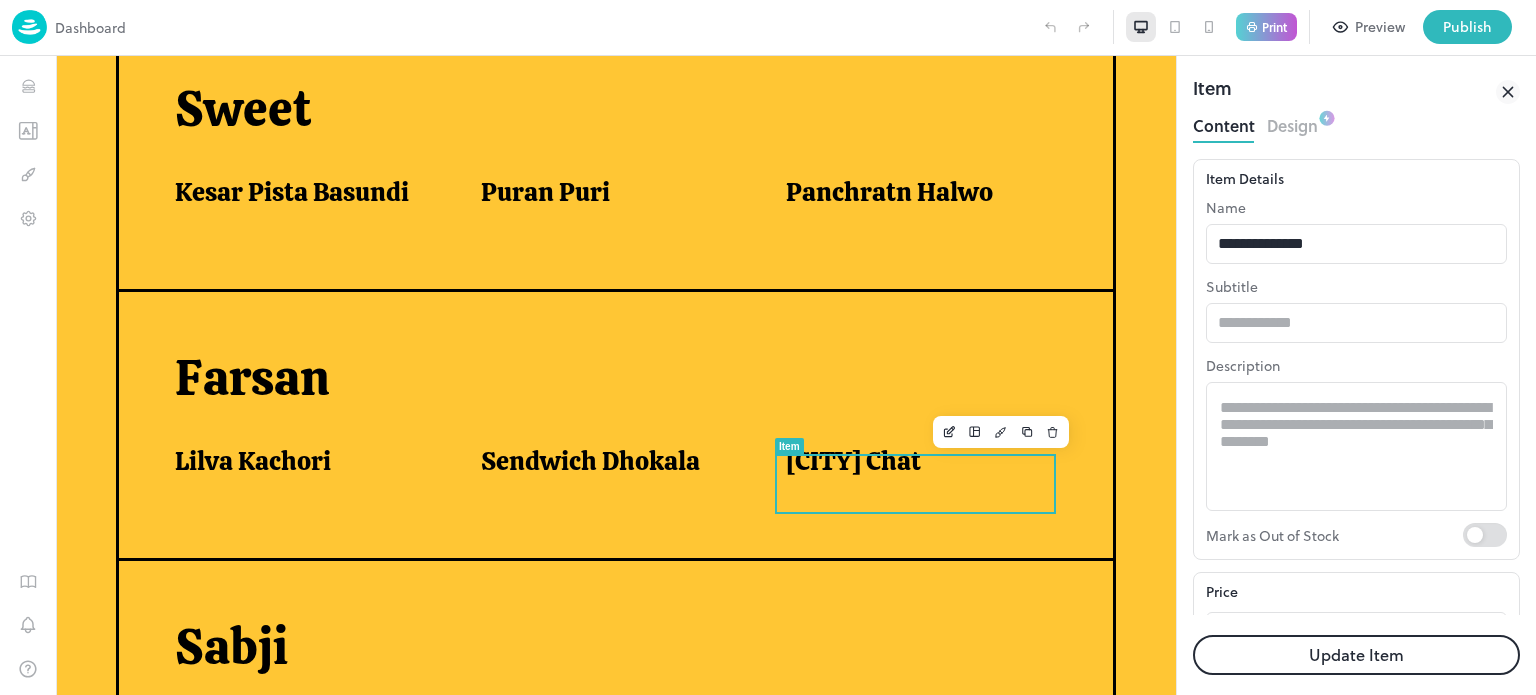 click on "Update Item" at bounding box center [1356, 655] 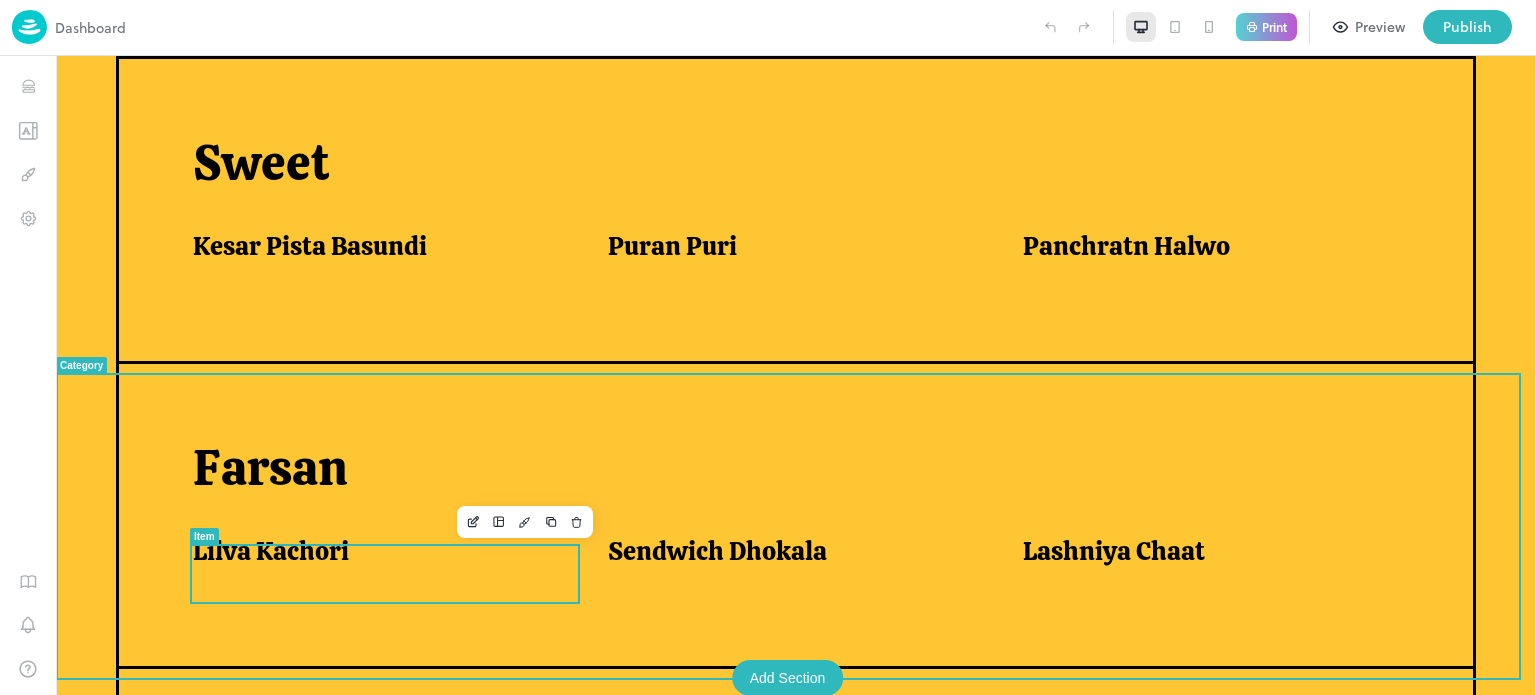 scroll, scrollTop: 904, scrollLeft: 0, axis: vertical 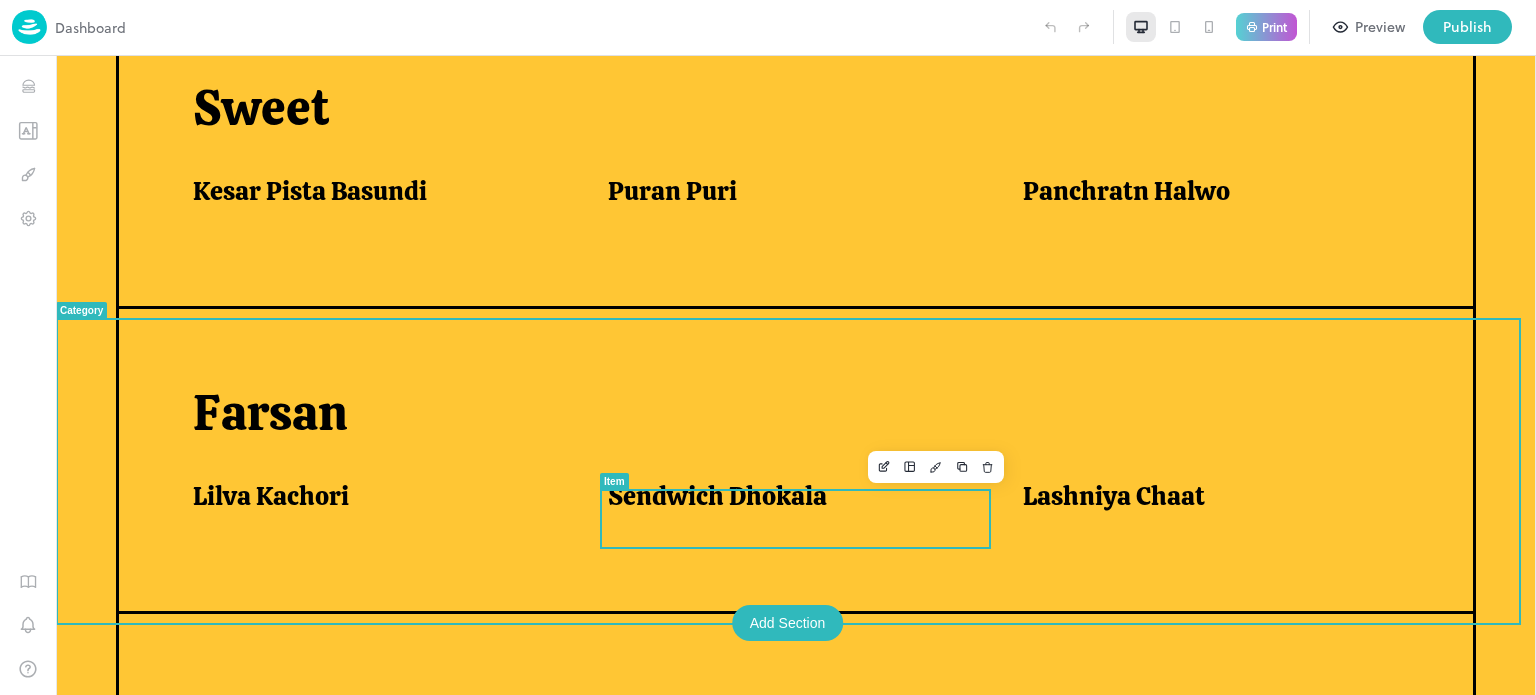 click on "Sendwich Dhokala" at bounding box center [717, 496] 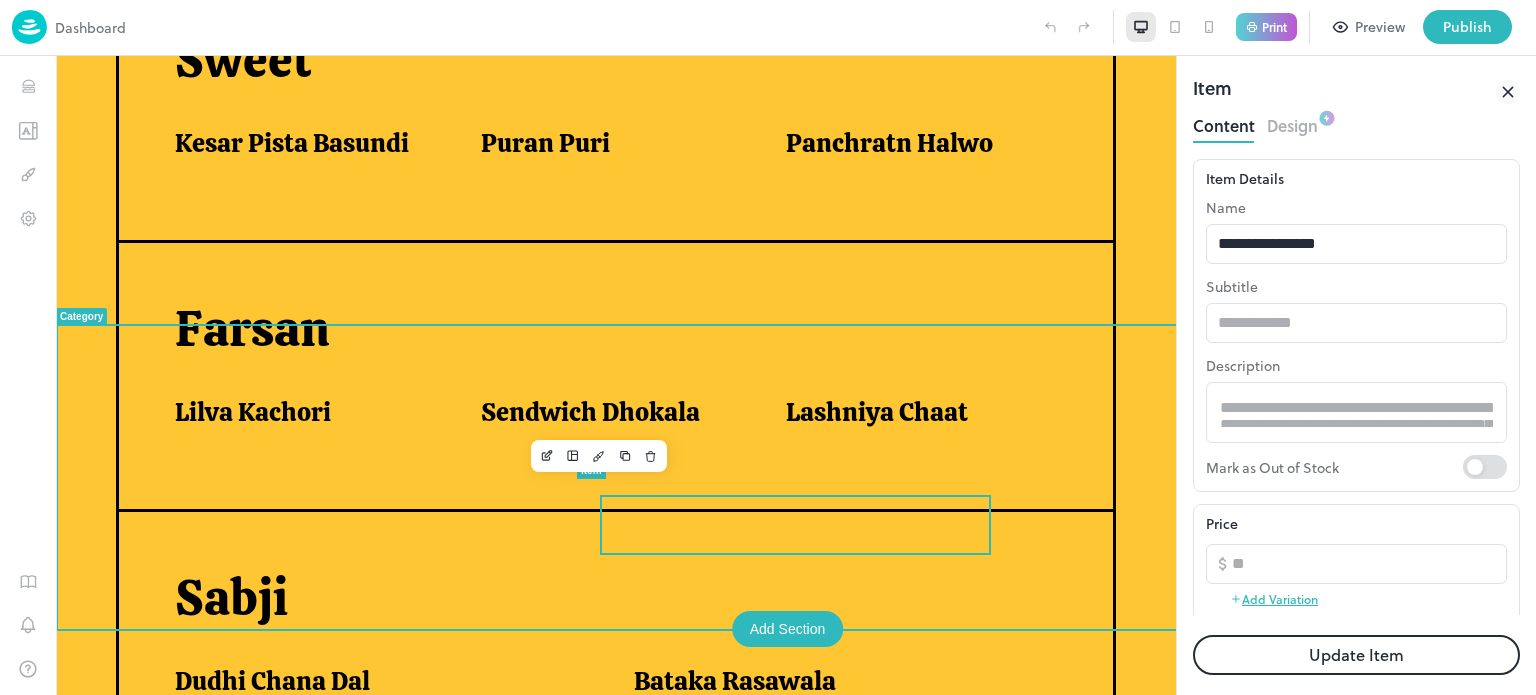 scroll, scrollTop: 862, scrollLeft: 0, axis: vertical 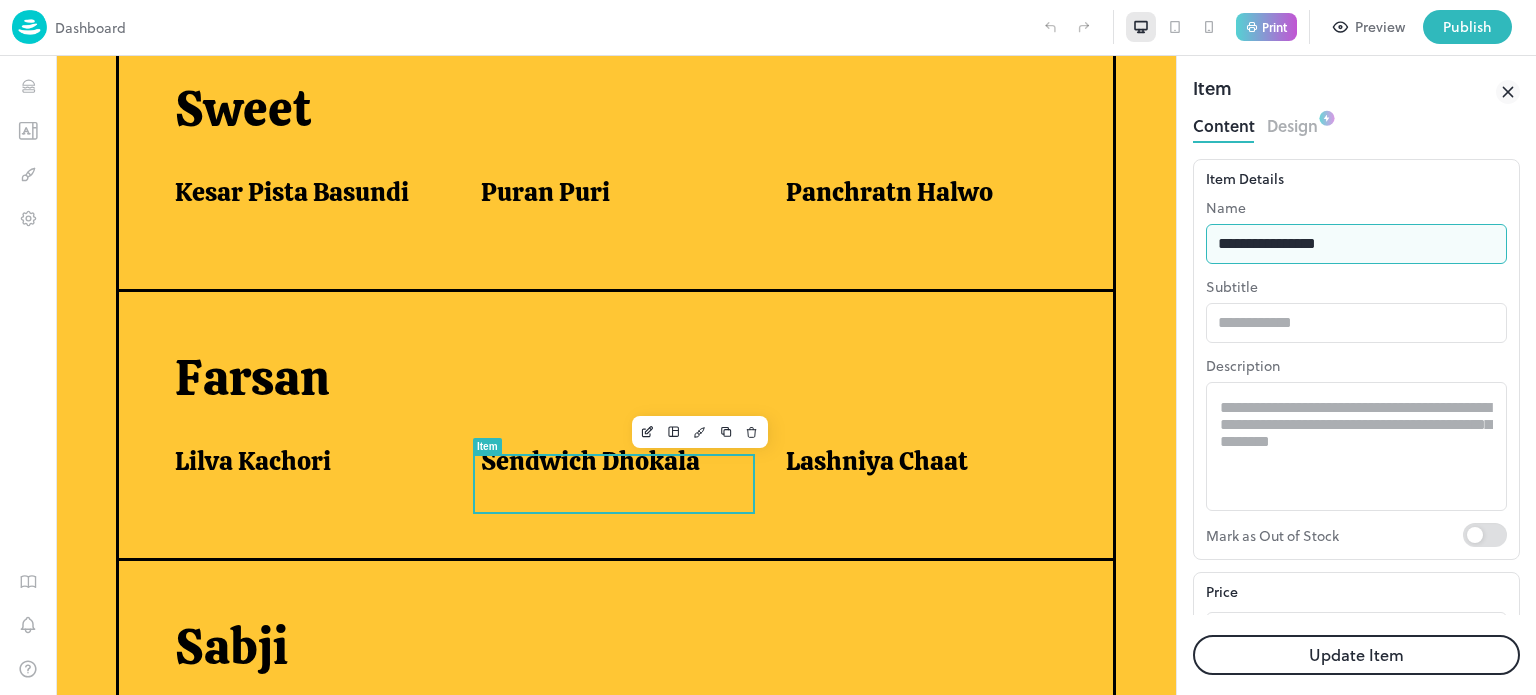 click on "**********" at bounding box center (1356, 244) 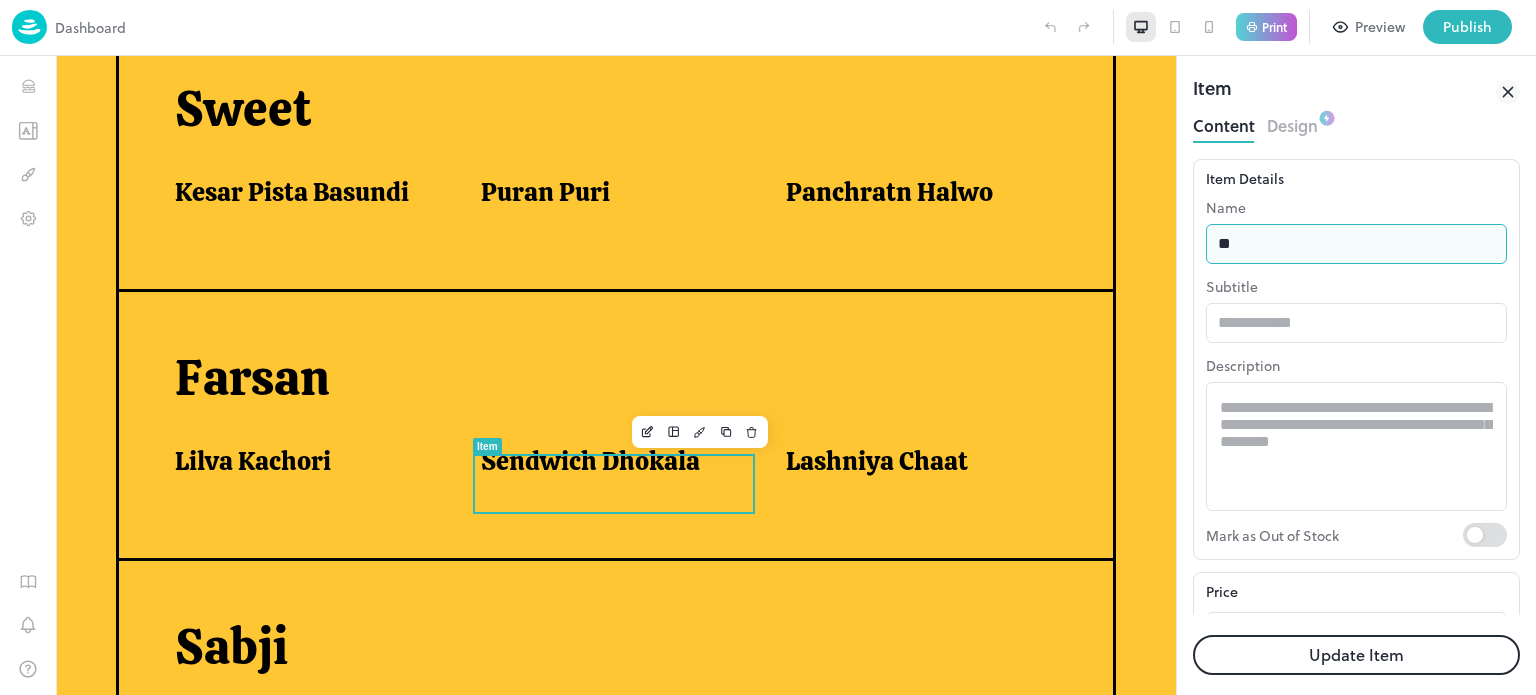 type on "*" 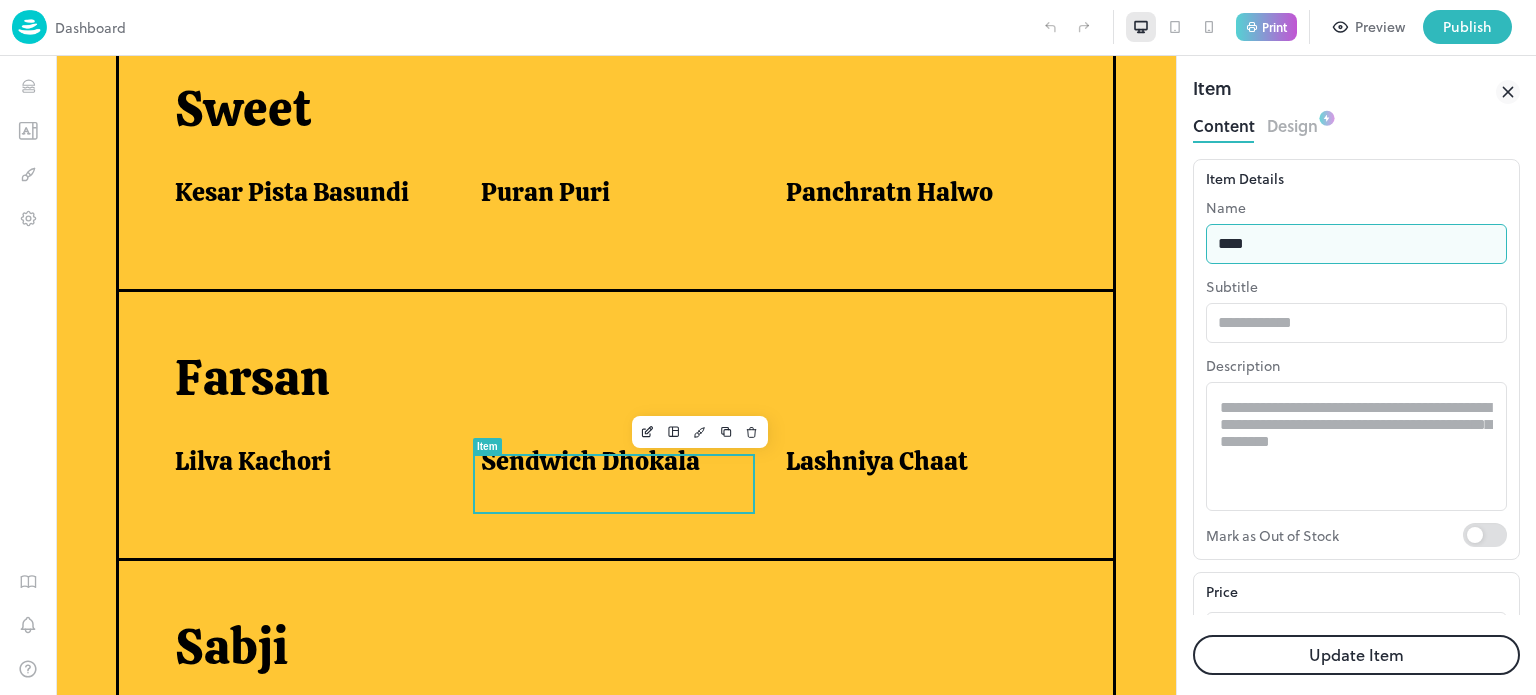type on "**********" 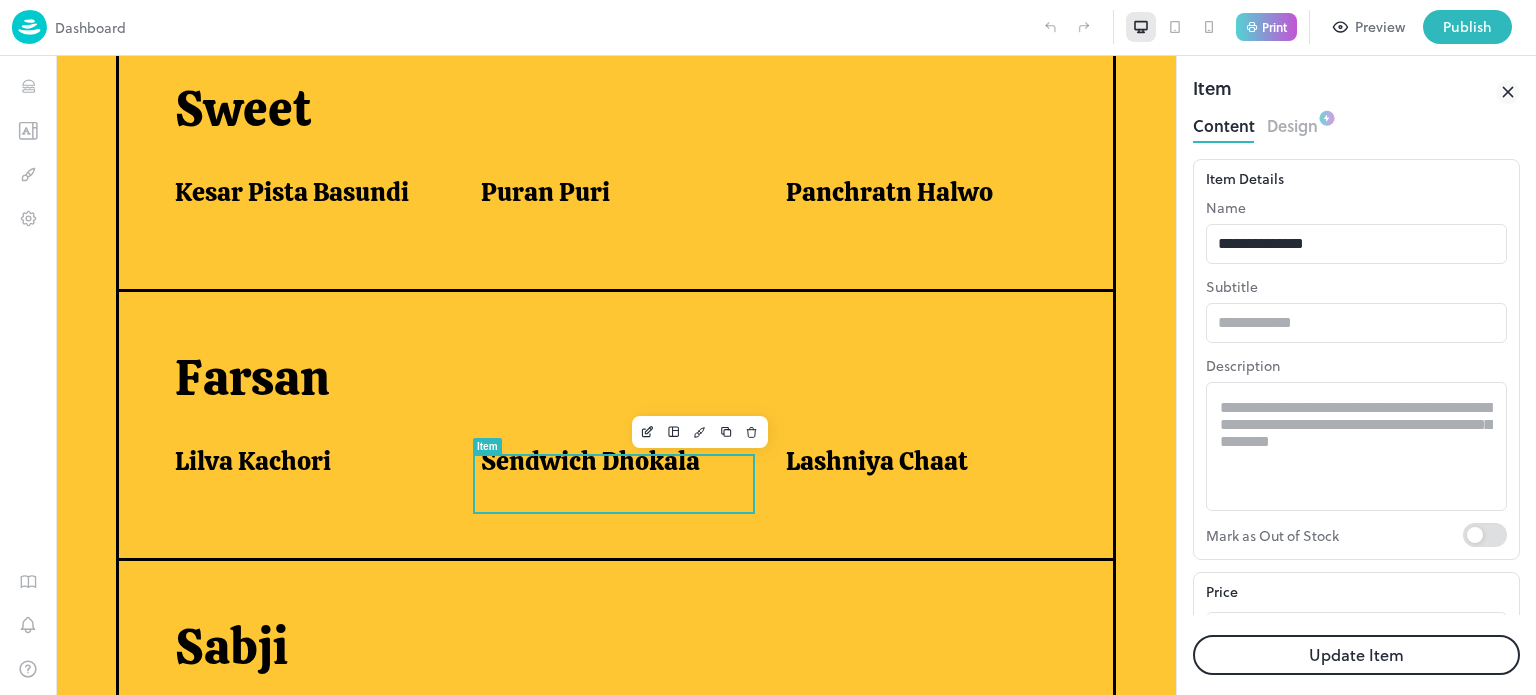 click on "Update Item" at bounding box center (1356, 655) 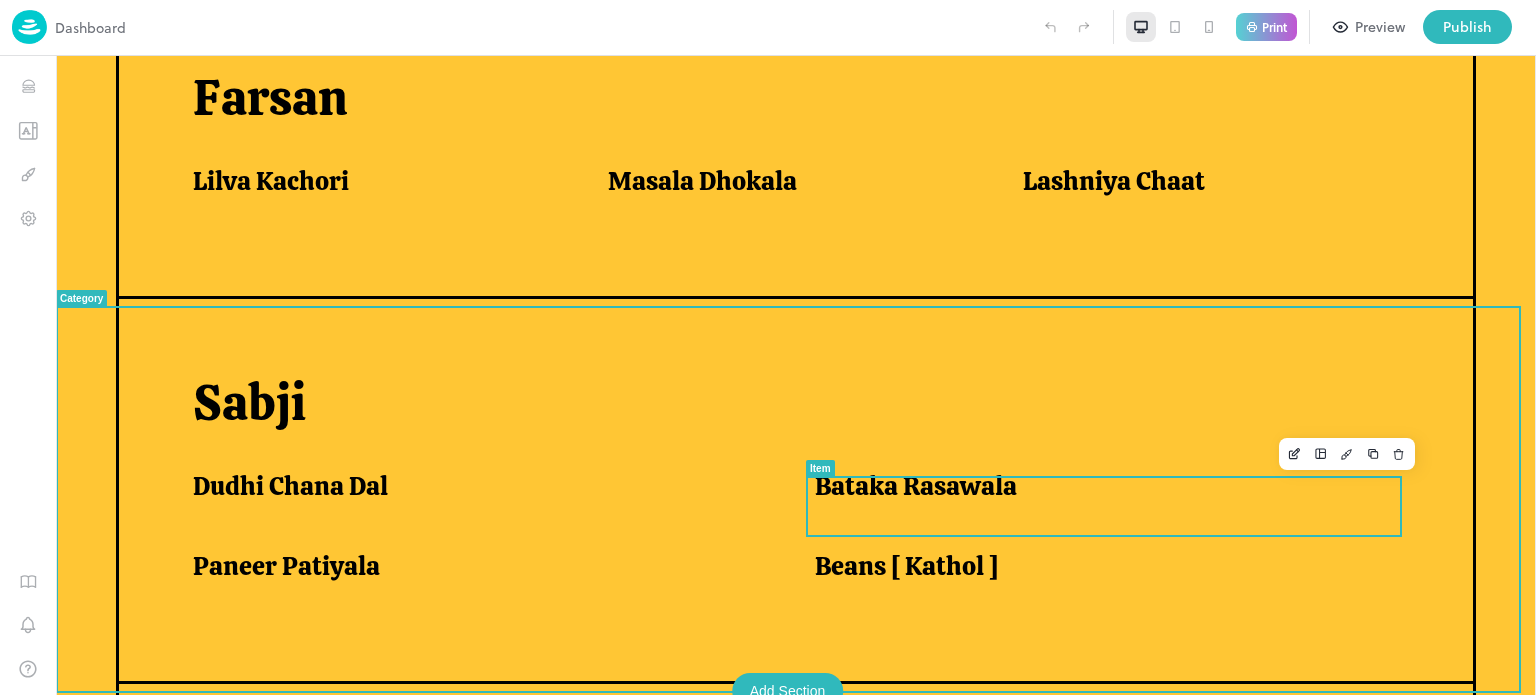 scroll, scrollTop: 1256, scrollLeft: 0, axis: vertical 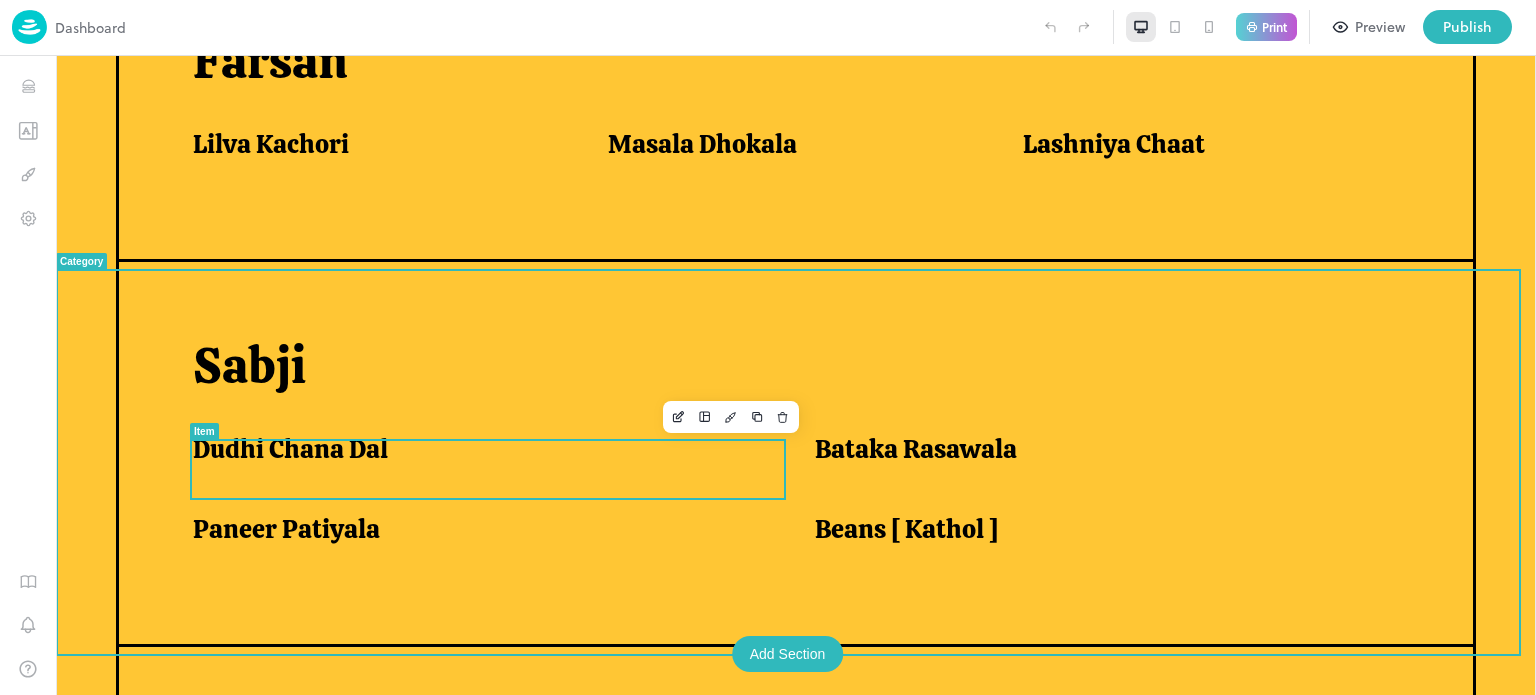 click on "Dudhi Chana Dal" at bounding box center [479, 449] 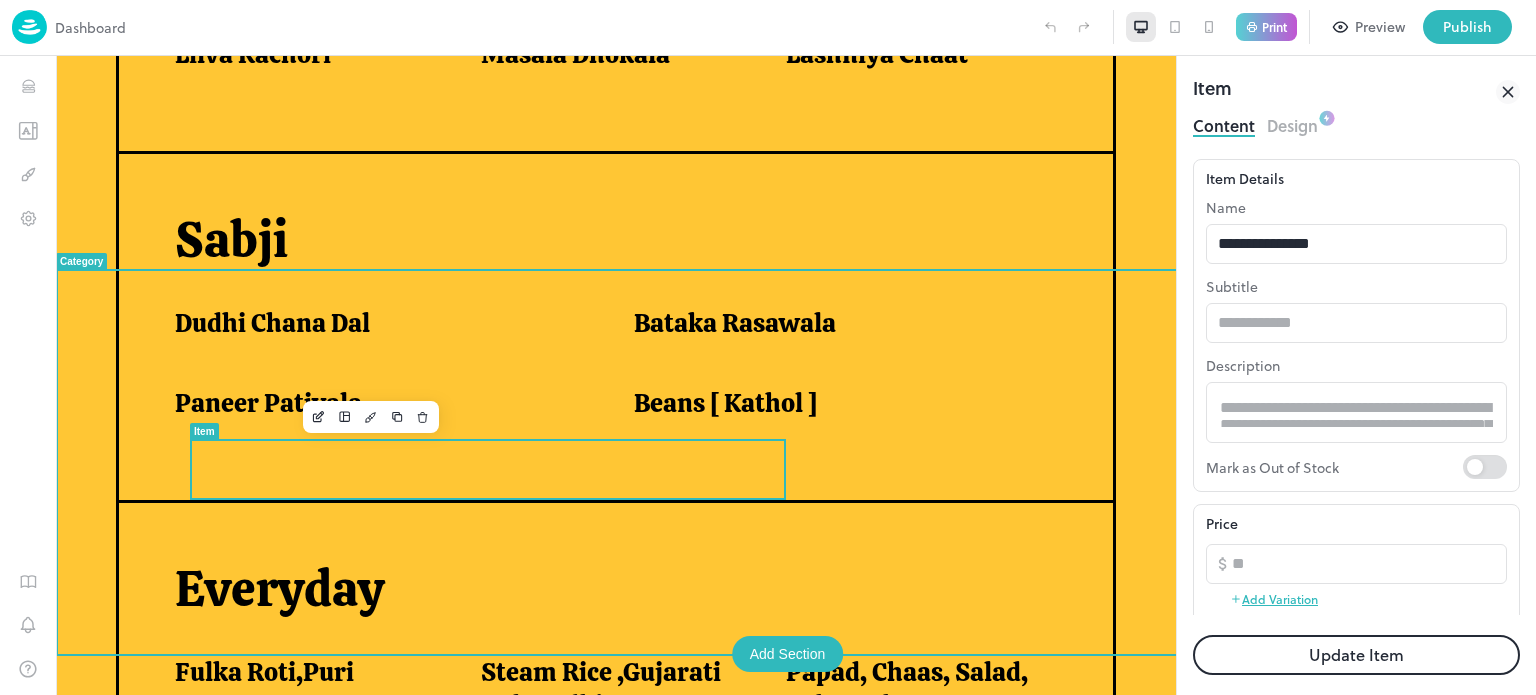 scroll, scrollTop: 1168, scrollLeft: 0, axis: vertical 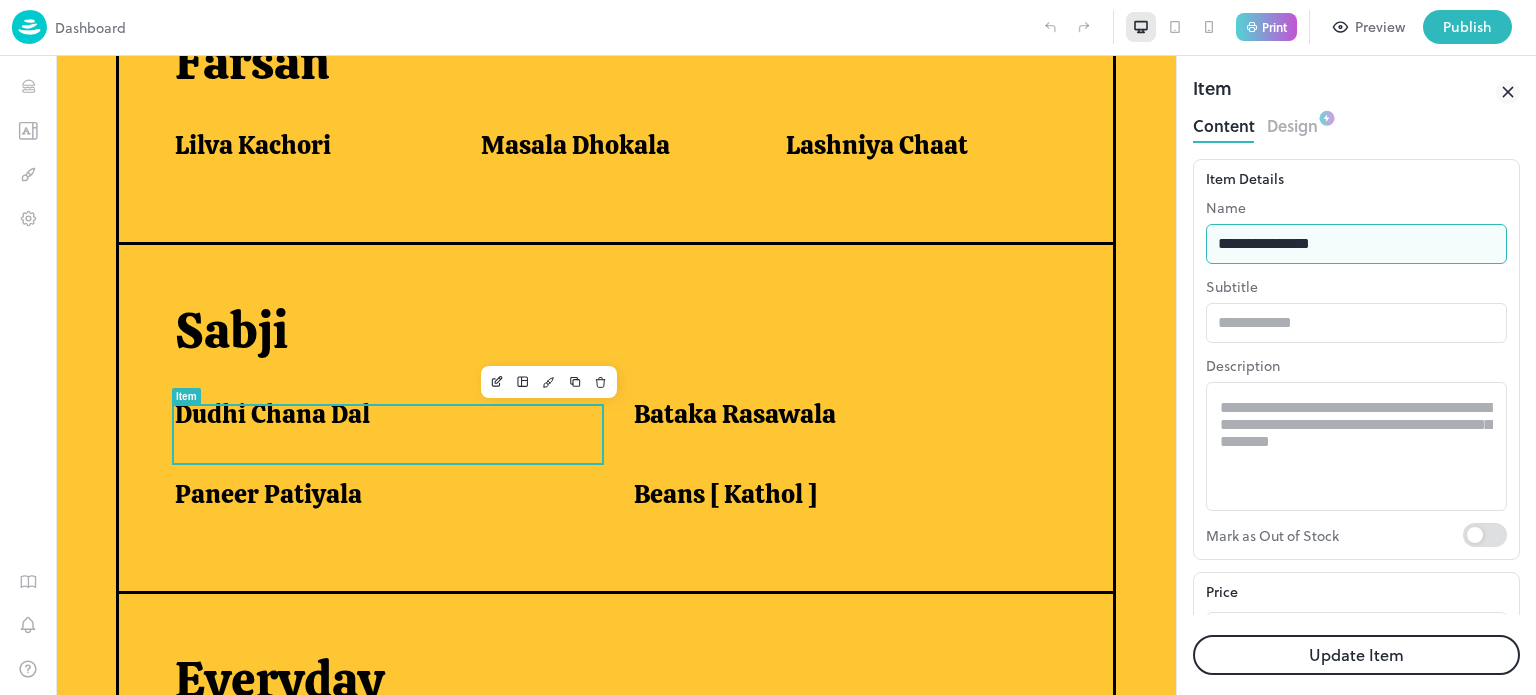 click on "**********" at bounding box center (1356, 244) 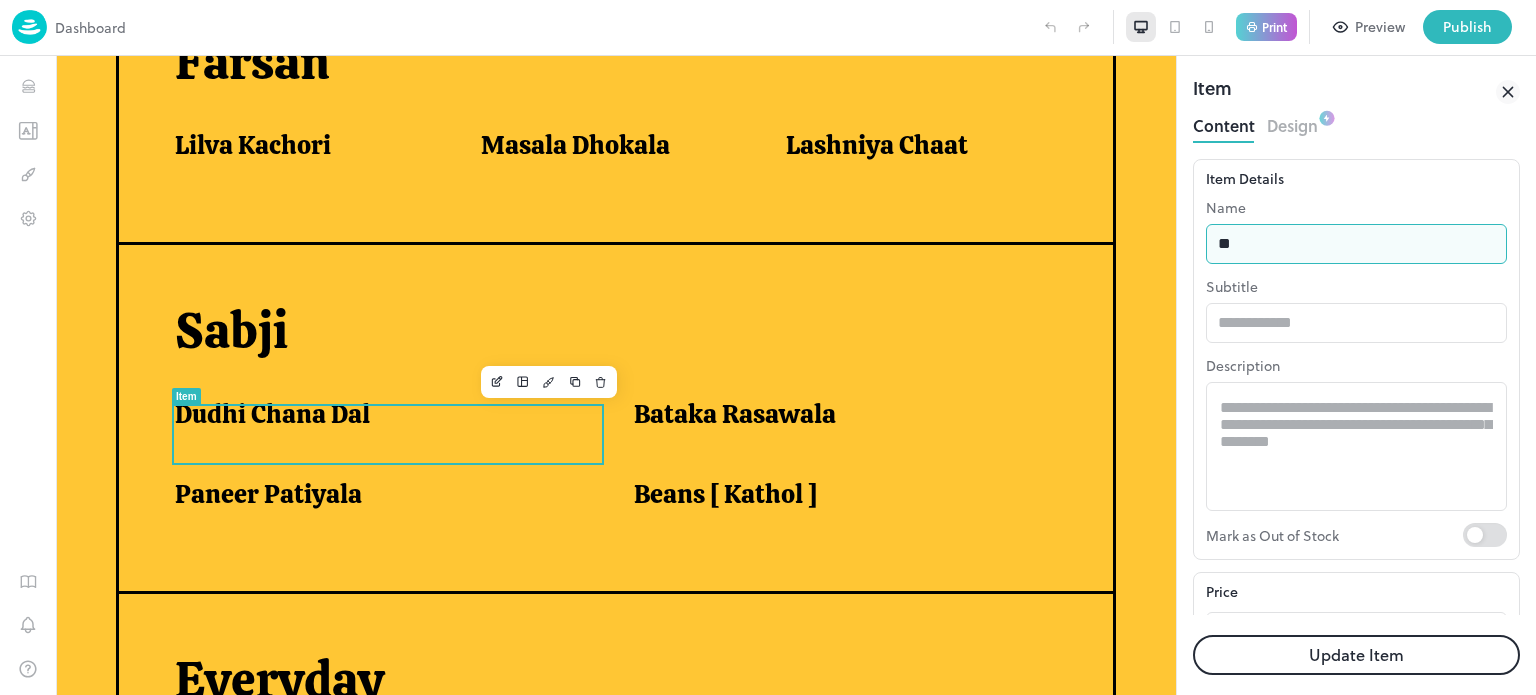 type on "*" 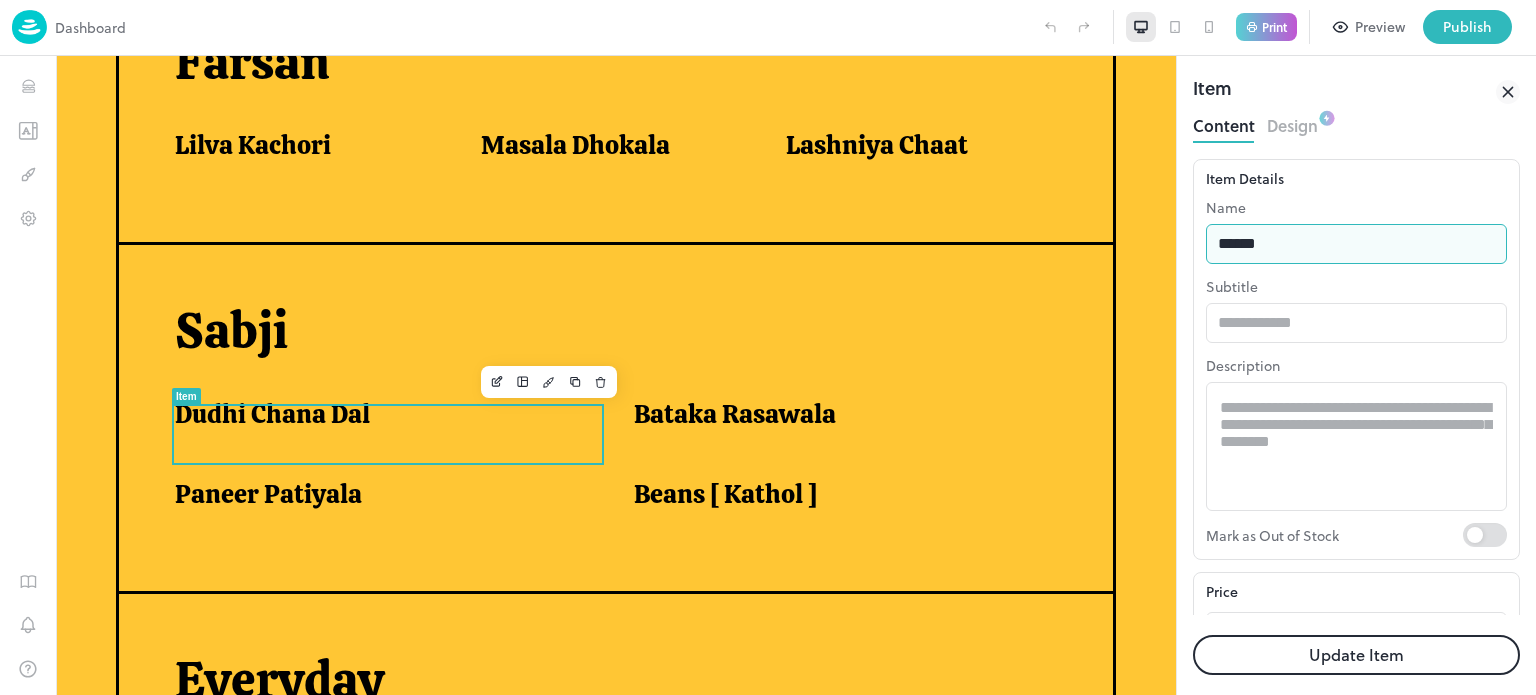 click on "*****" at bounding box center [1356, 244] 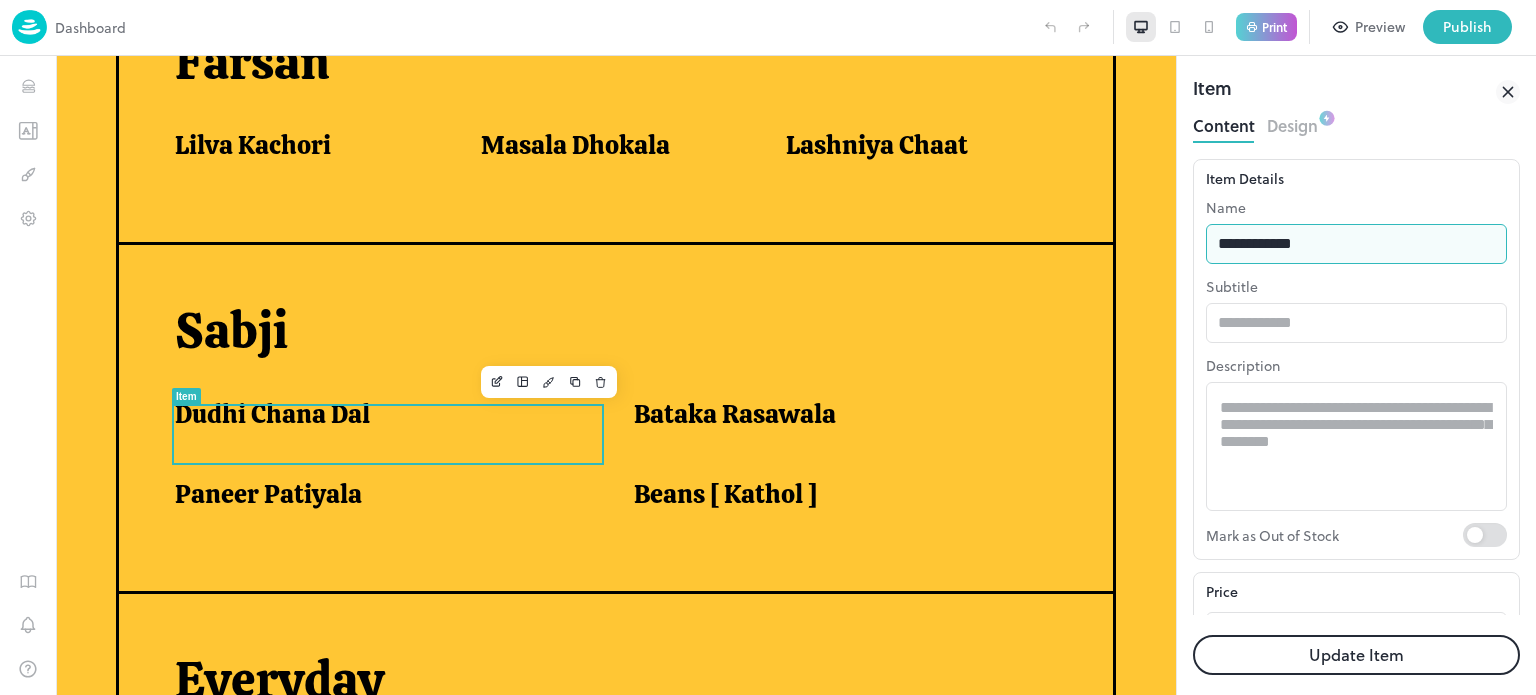 type on "**********" 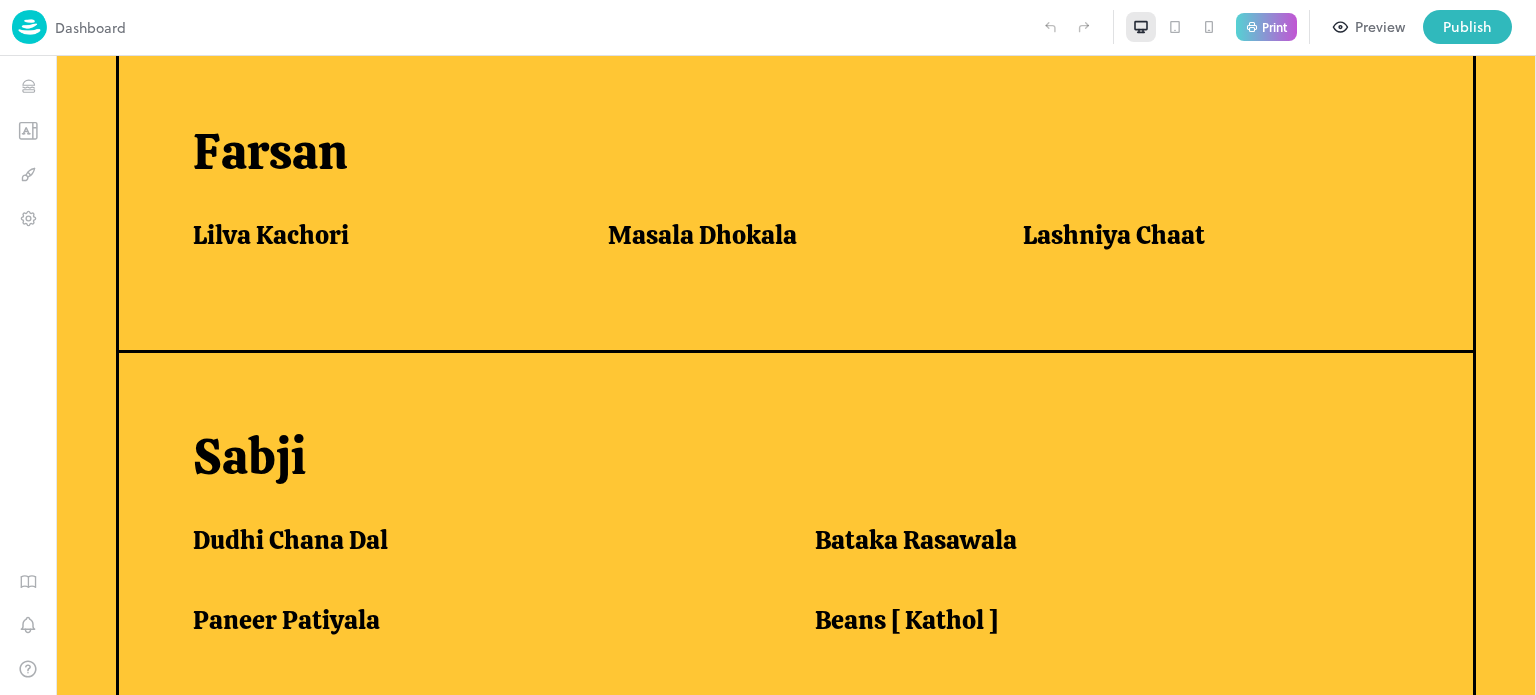 scroll, scrollTop: 1256, scrollLeft: 0, axis: vertical 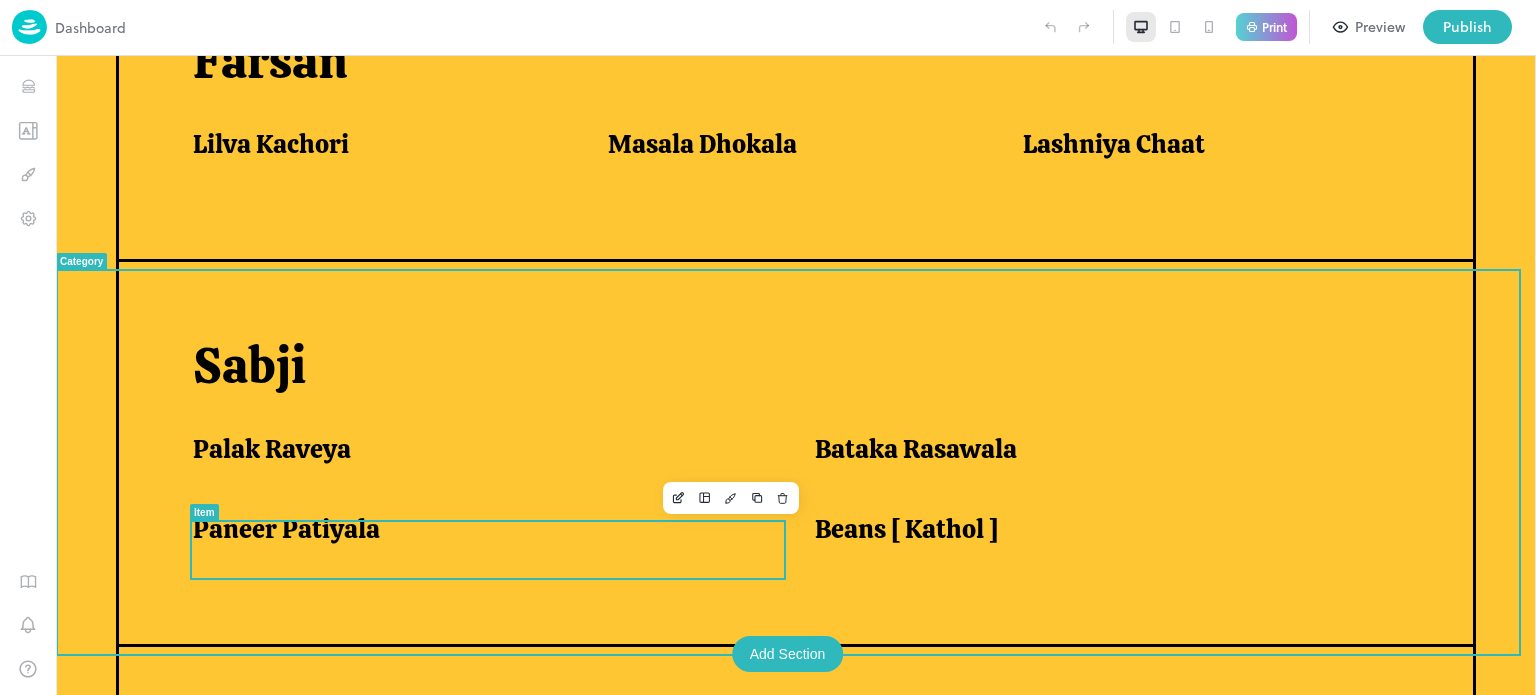 click on "Paneer Patiyala" at bounding box center [286, 529] 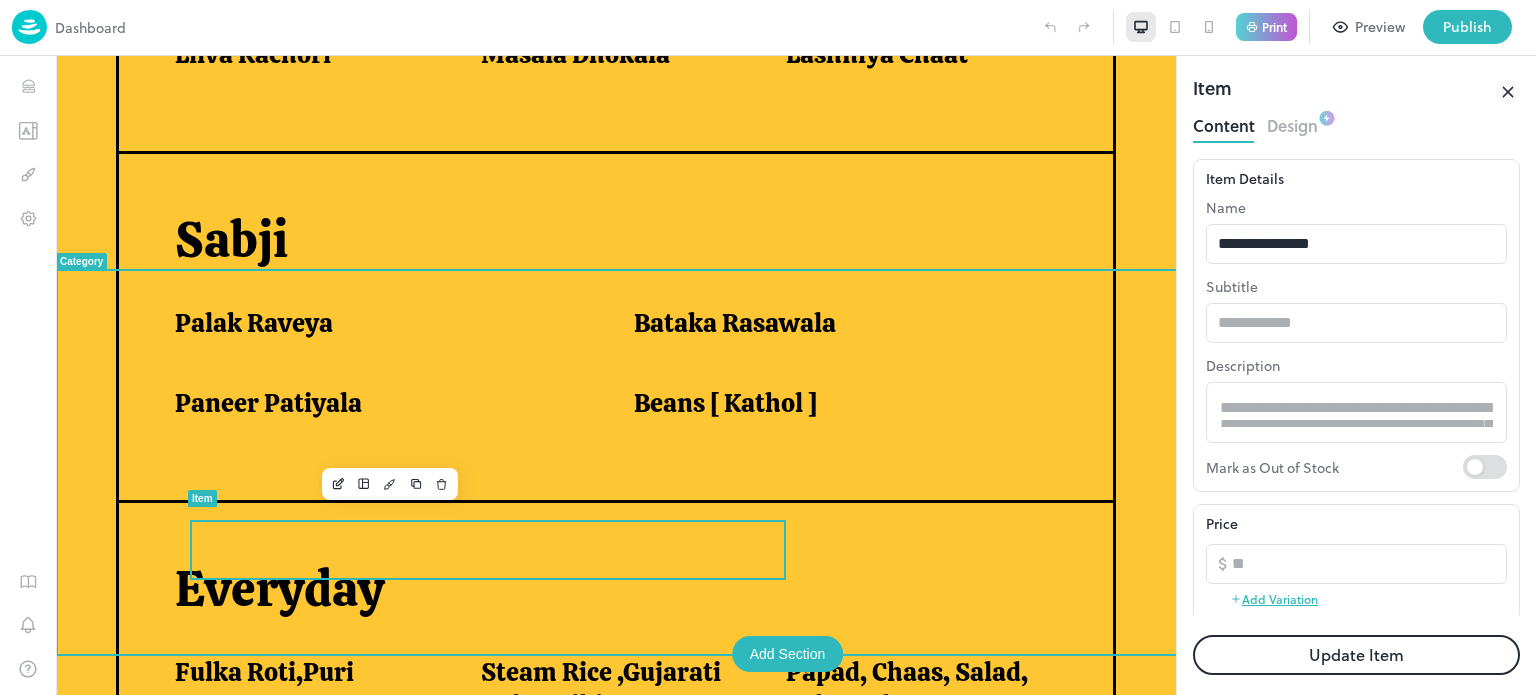 scroll, scrollTop: 1219, scrollLeft: 0, axis: vertical 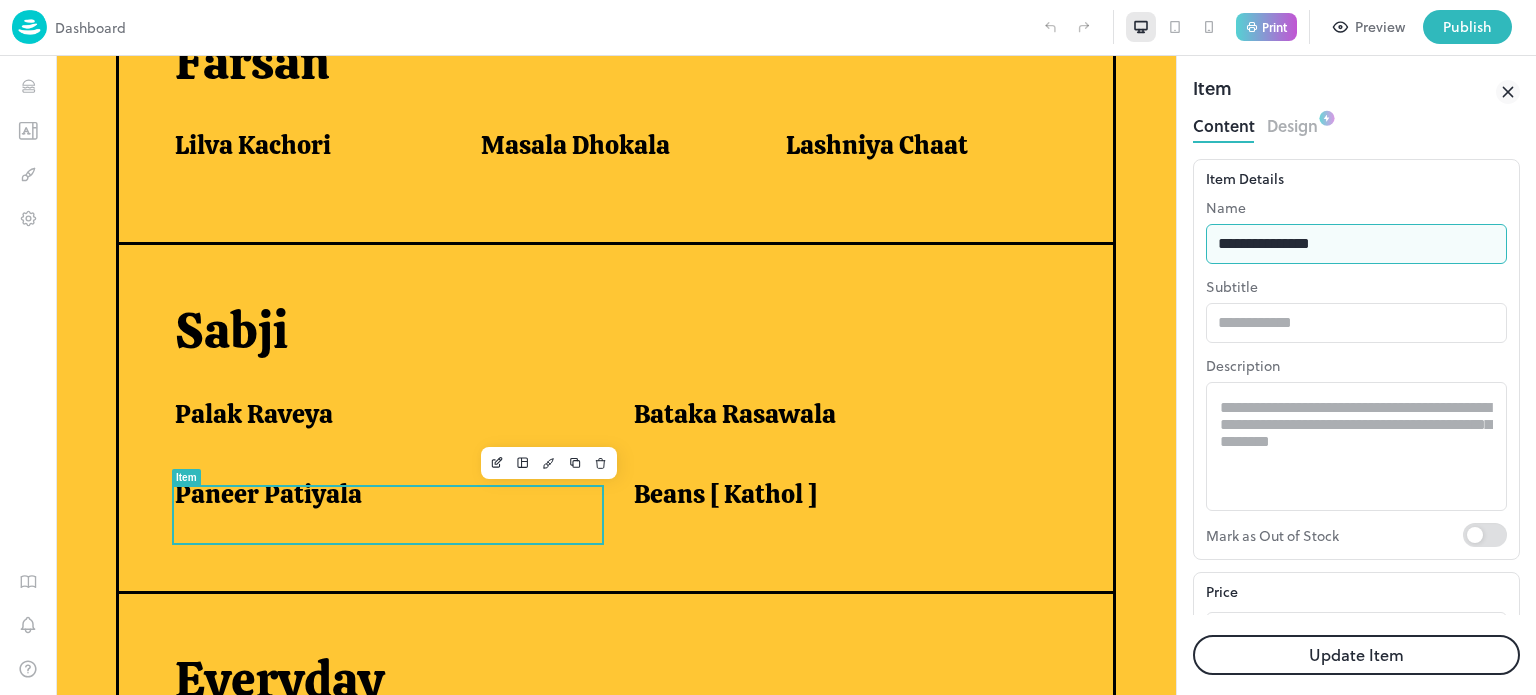 click on "**********" at bounding box center (1356, 244) 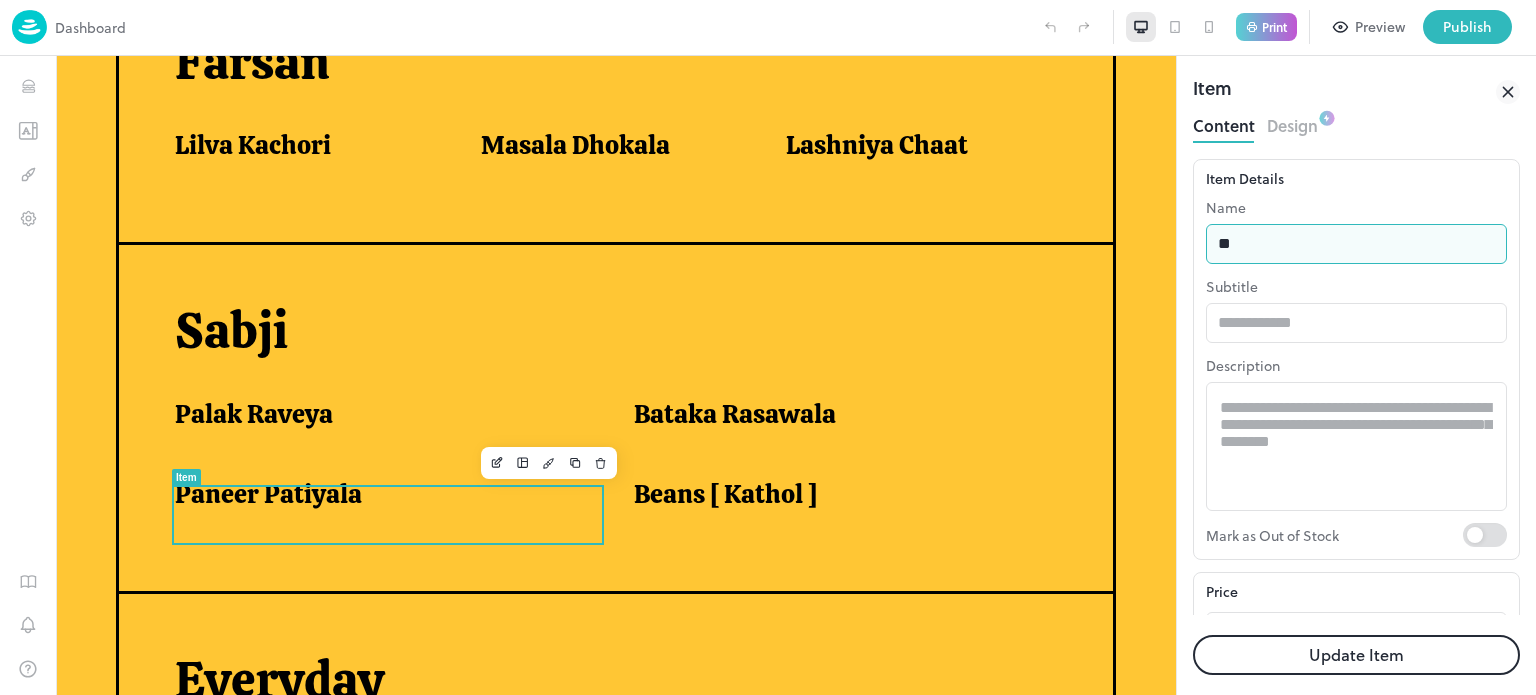 type on "*" 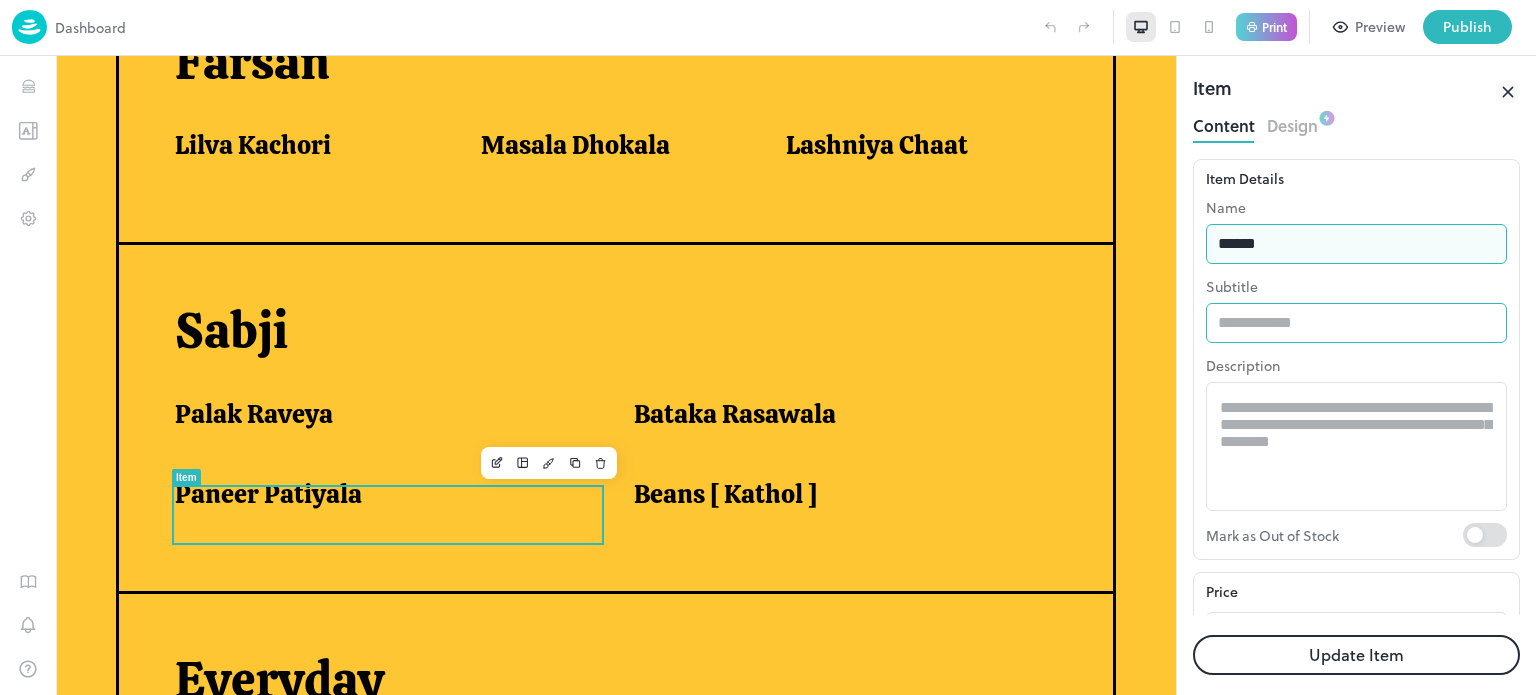 type on "**********" 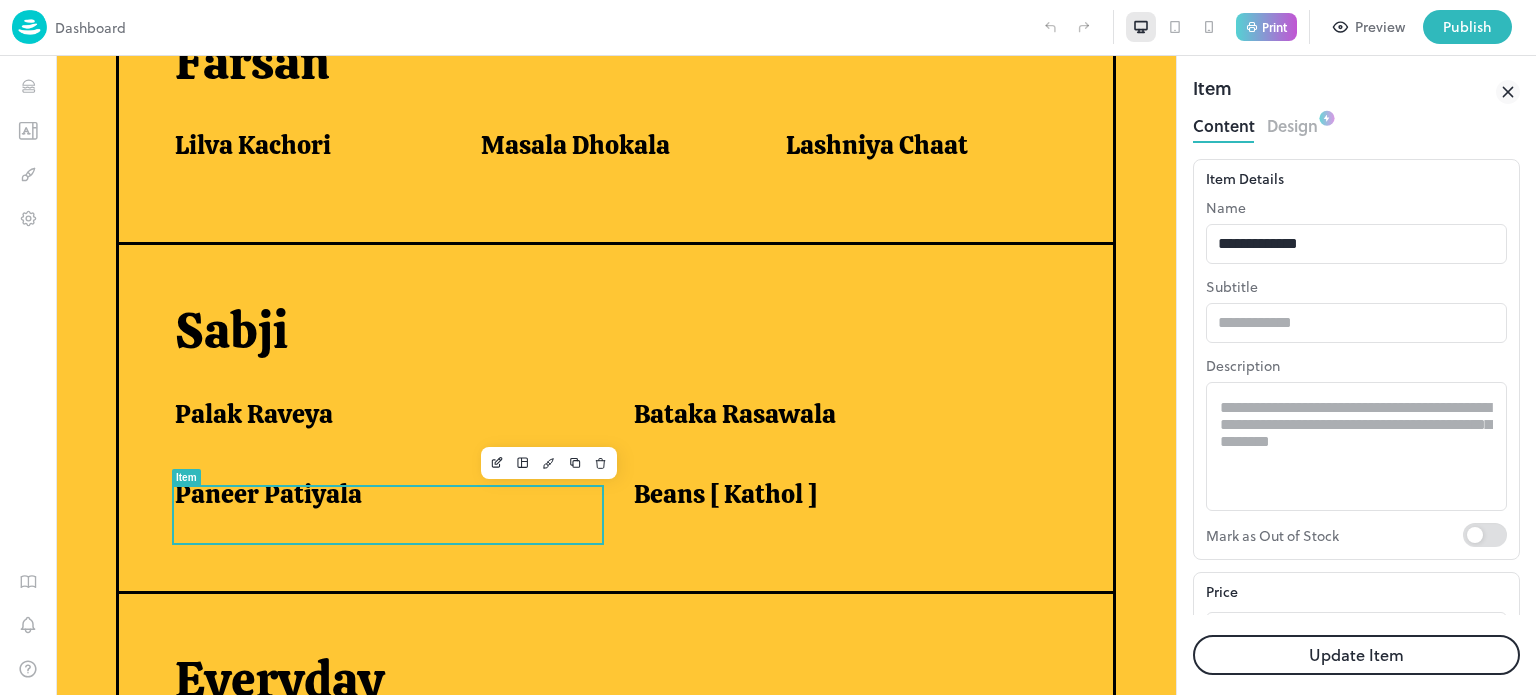 click on "Update Item" at bounding box center [1356, 655] 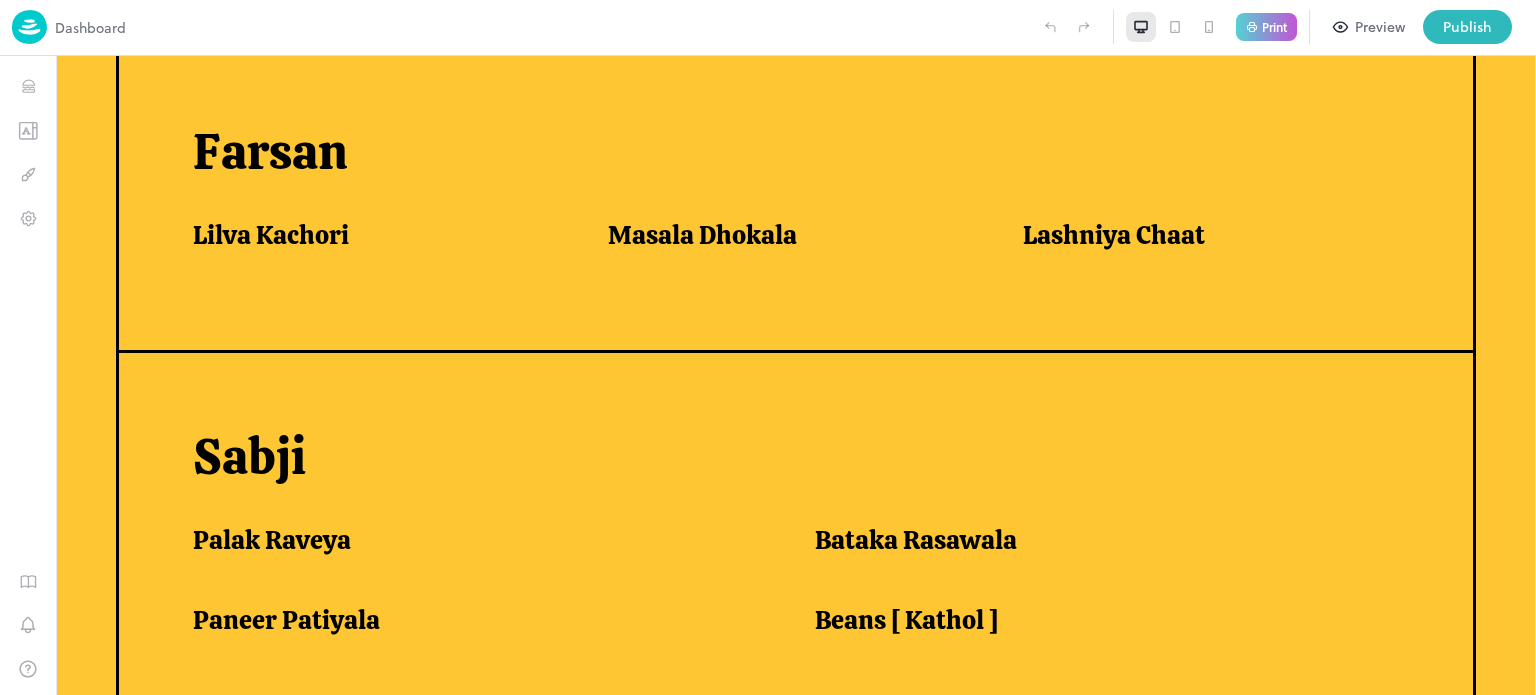 scroll, scrollTop: 1256, scrollLeft: 0, axis: vertical 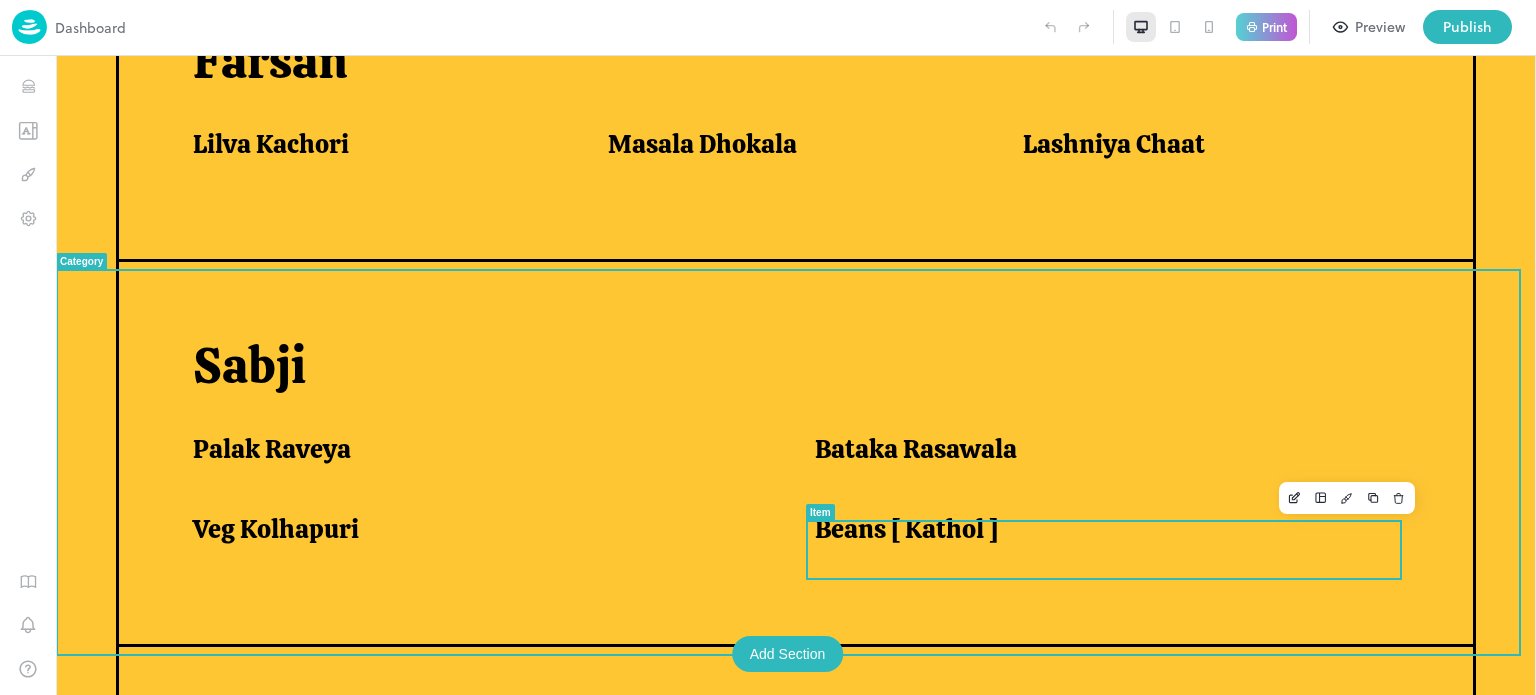 click on "Beans [ Kathol ]" at bounding box center (906, 529) 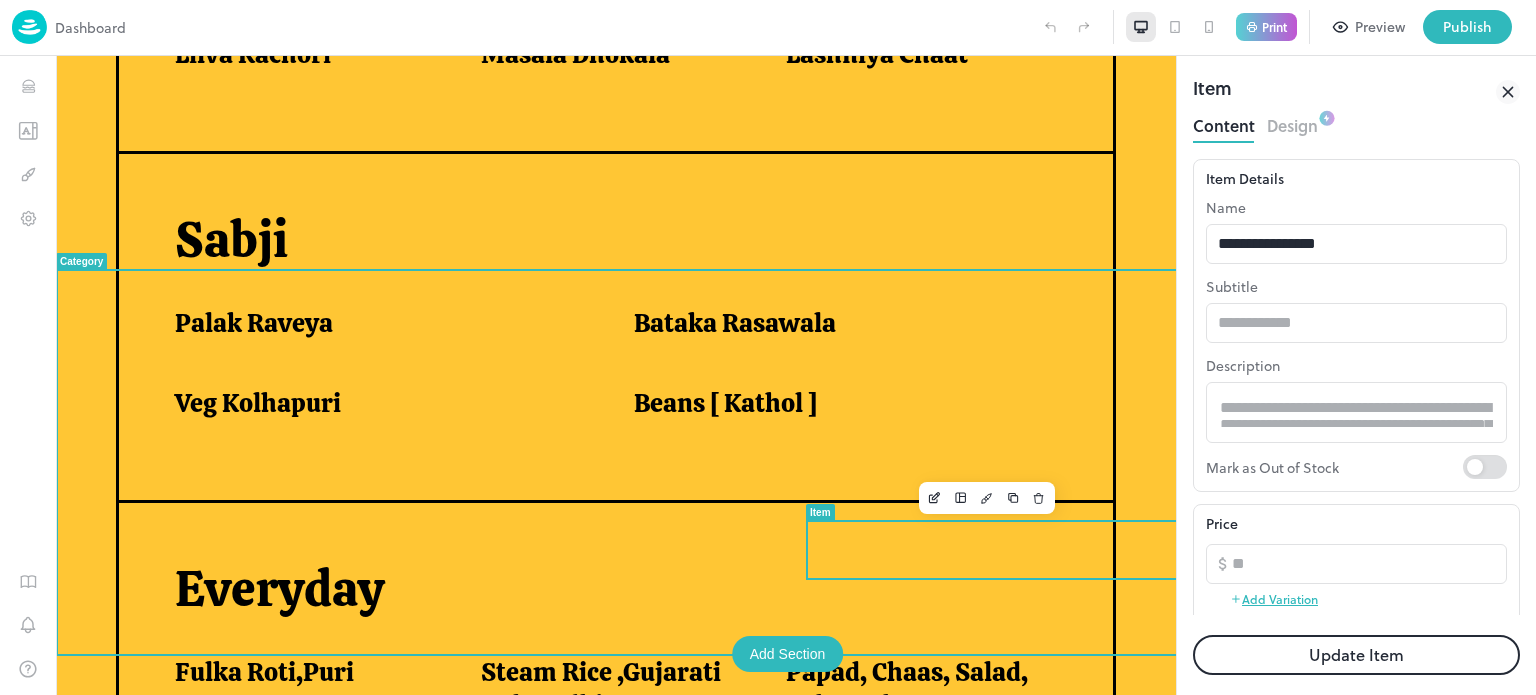 scroll, scrollTop: 1172, scrollLeft: 0, axis: vertical 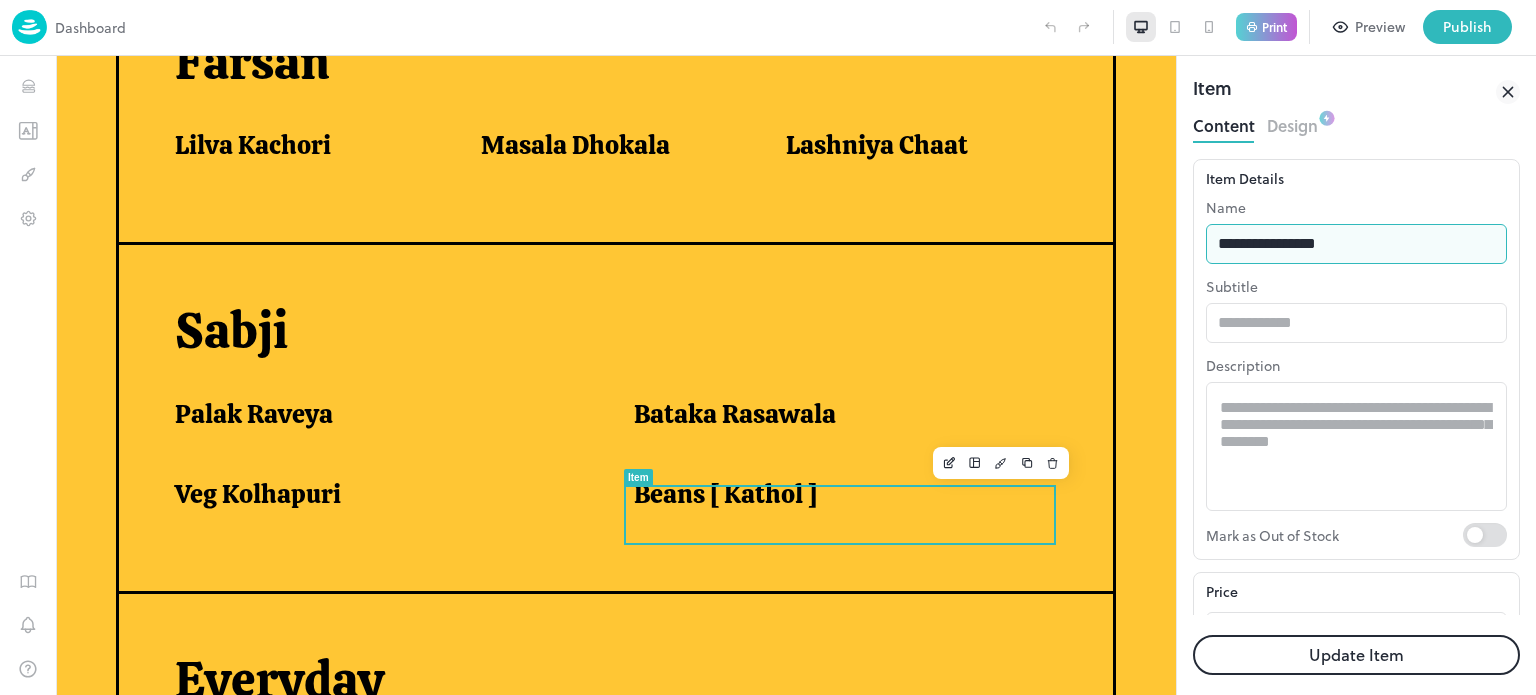 click on "**********" at bounding box center (1356, 244) 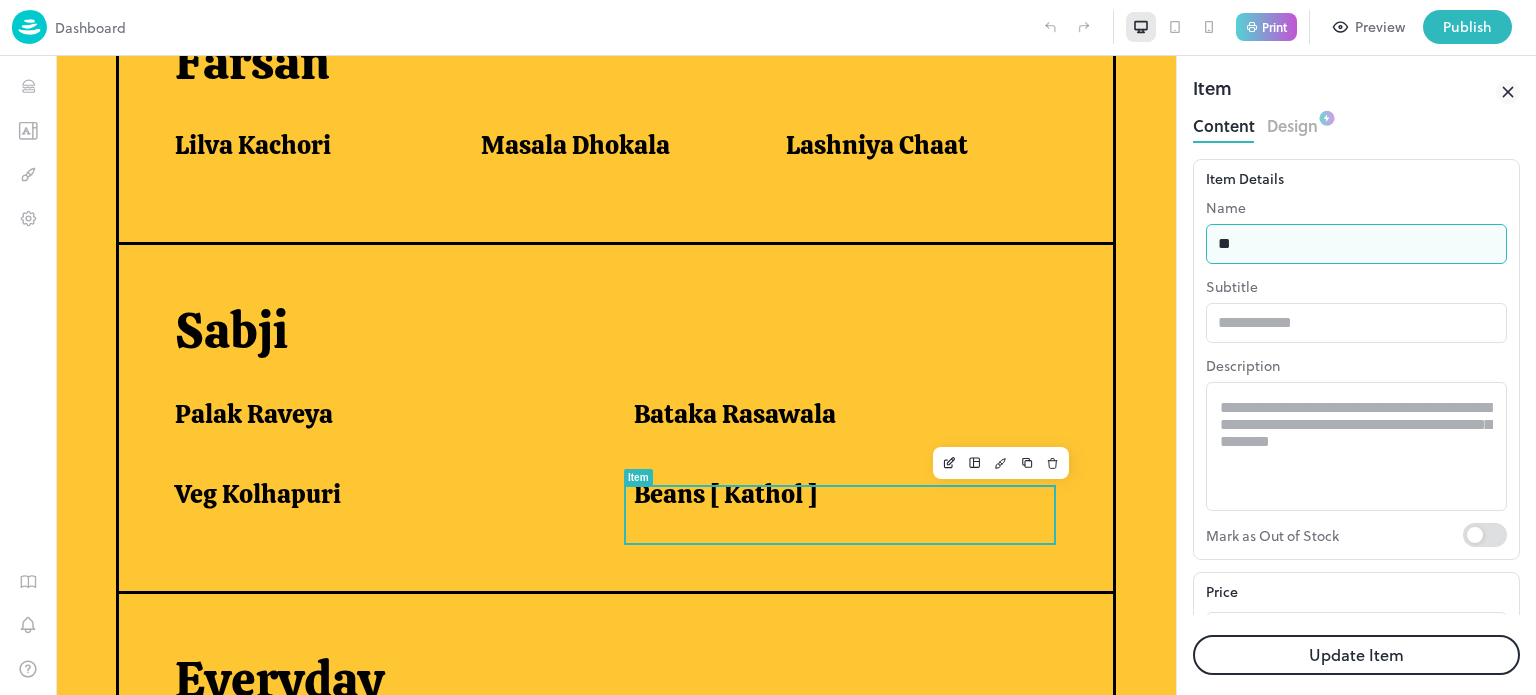 type on "*" 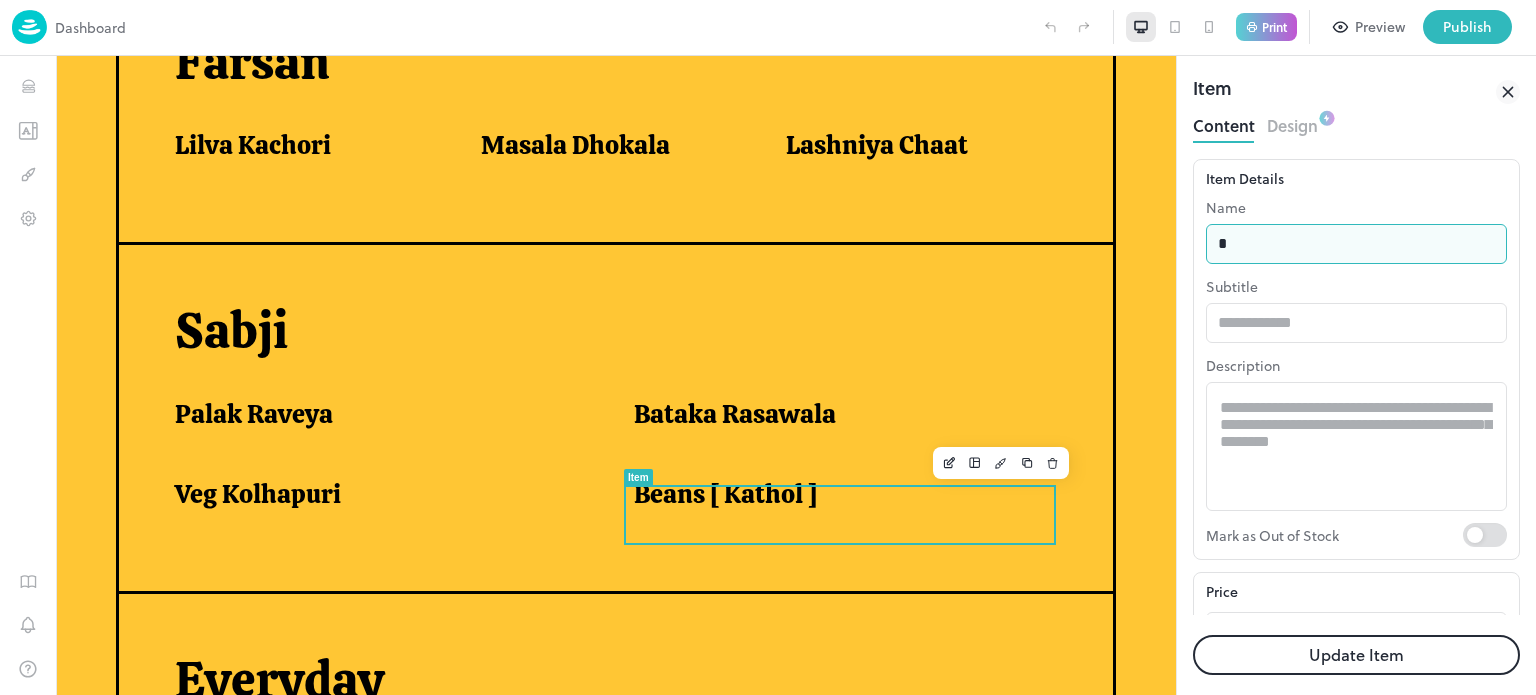 type on "**********" 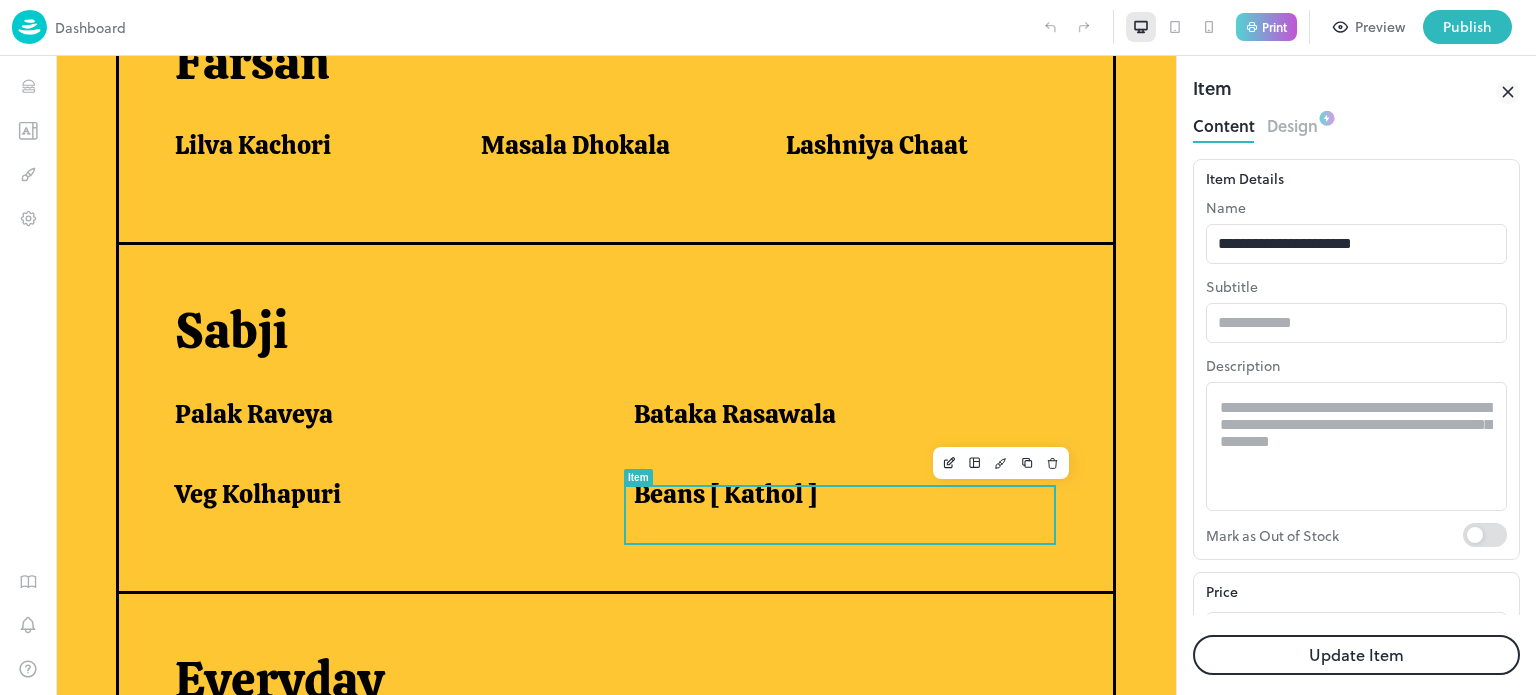 click on "Update Item" at bounding box center [1356, 655] 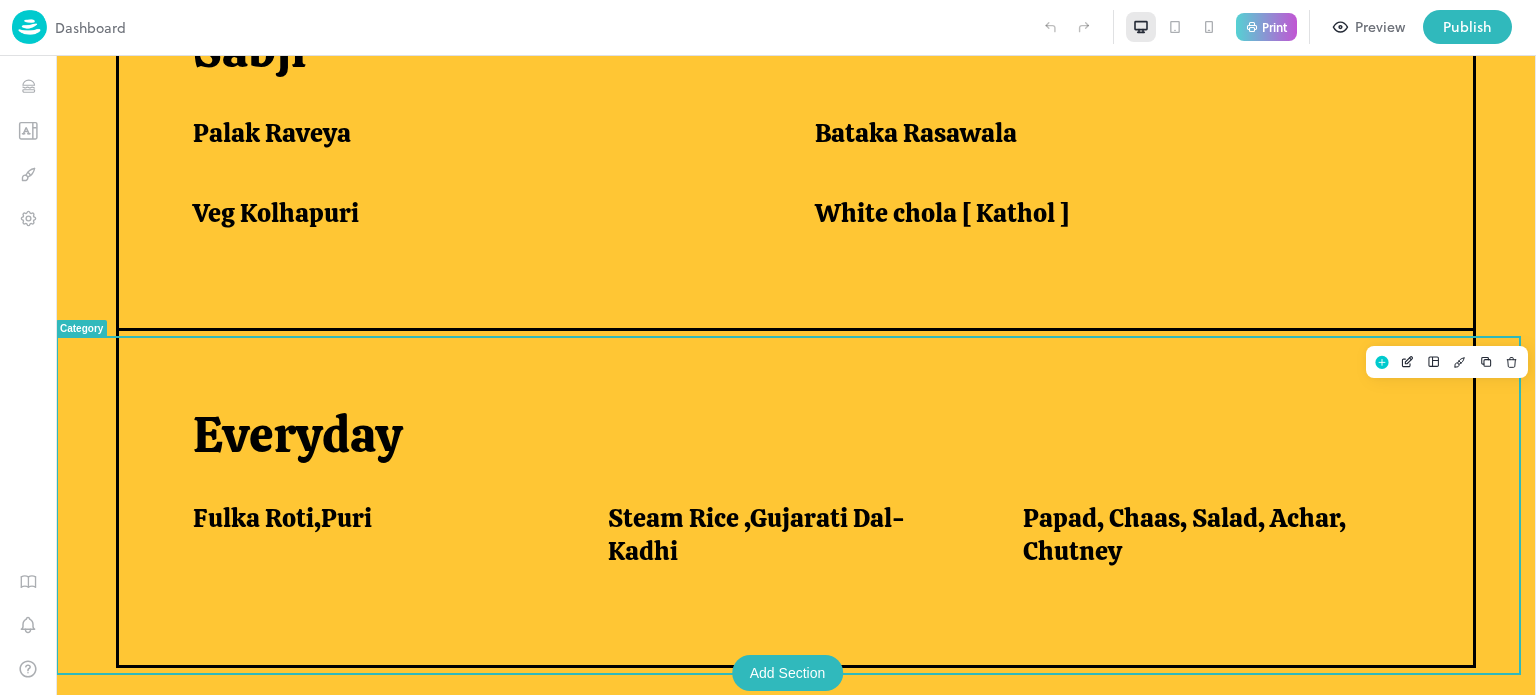 scroll, scrollTop: 1571, scrollLeft: 0, axis: vertical 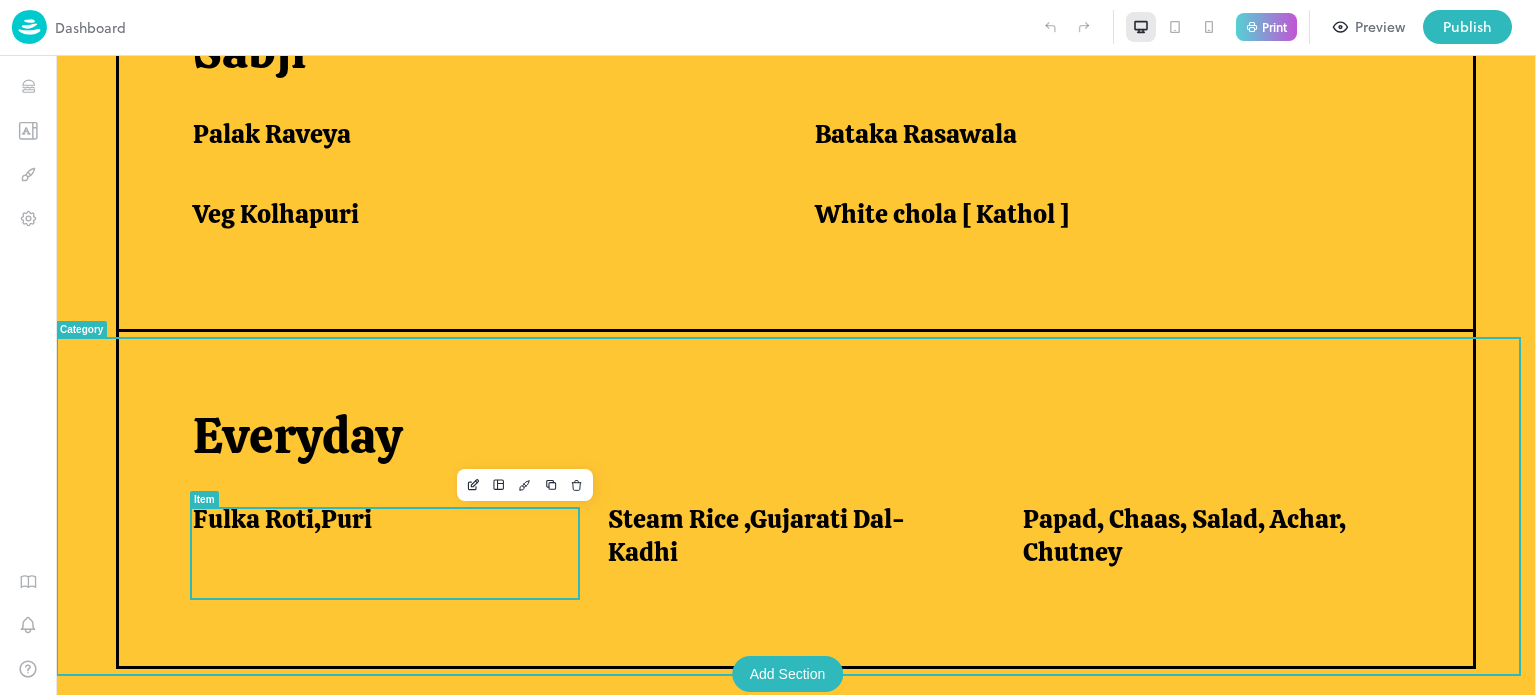 click on "Fulka Roti,Puri" at bounding box center (376, 519) 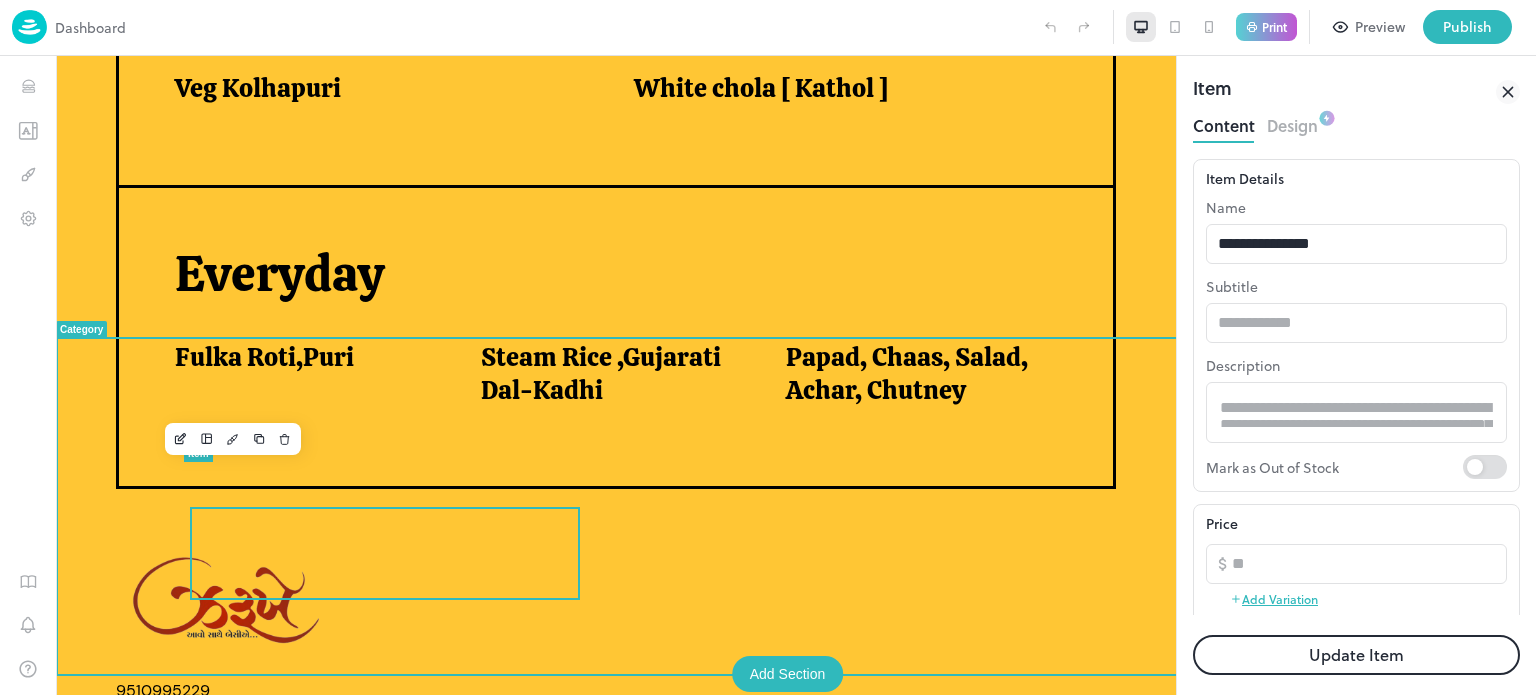 scroll, scrollTop: 1476, scrollLeft: 0, axis: vertical 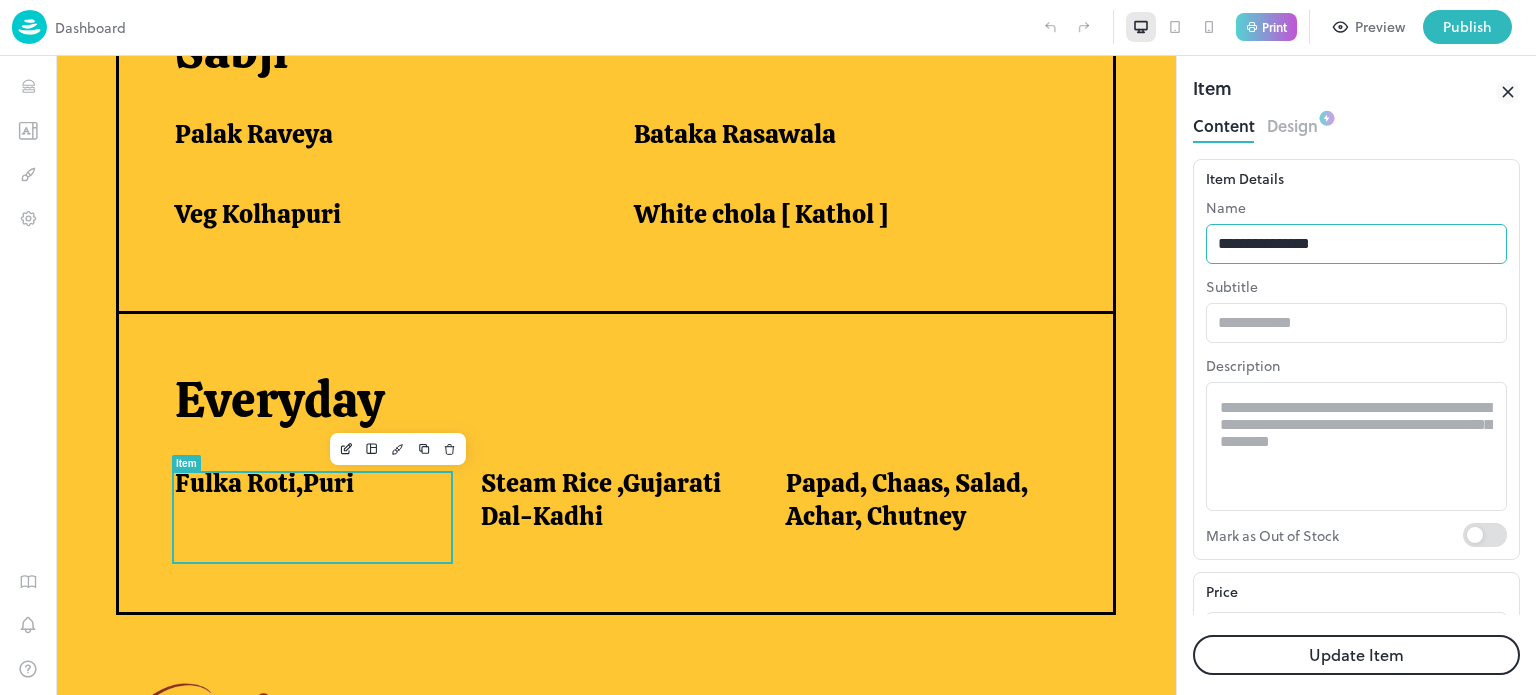 click on "**********" at bounding box center (1356, 244) 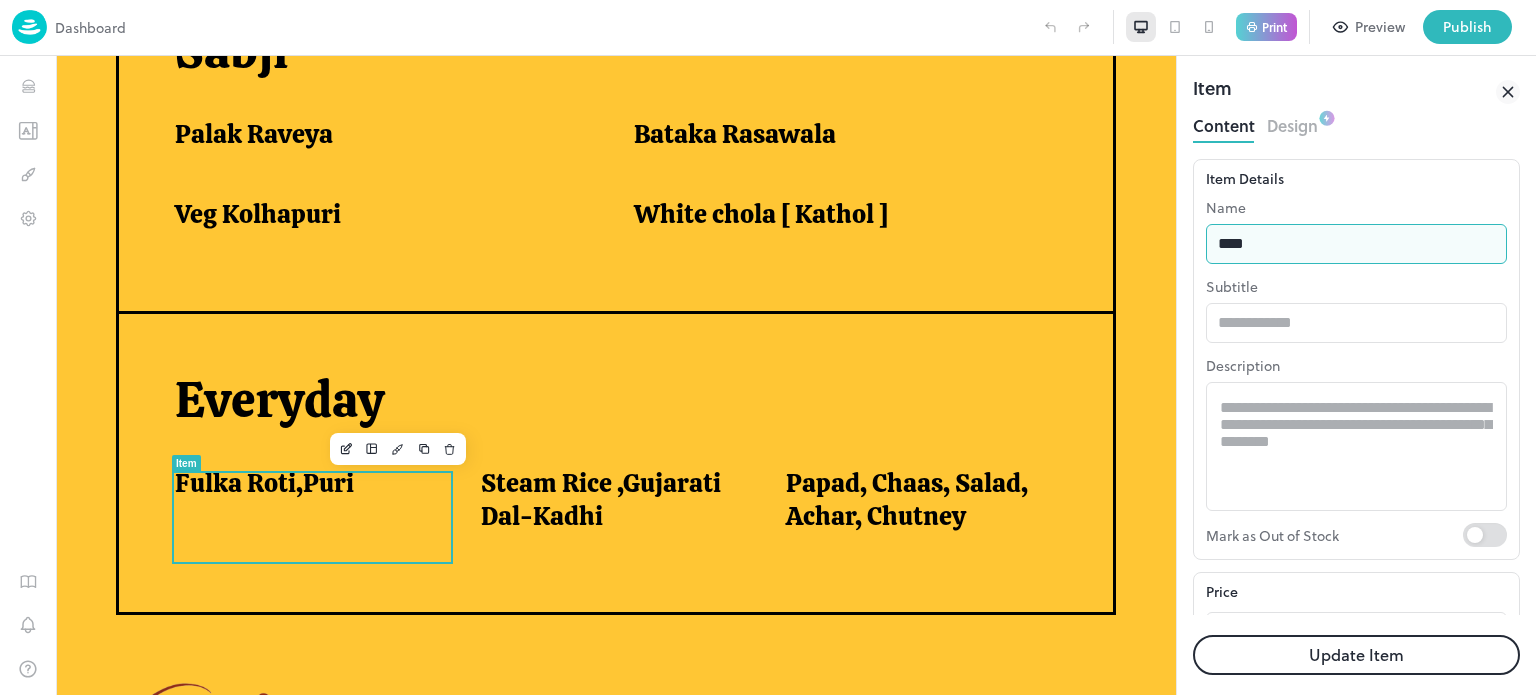 type on "**********" 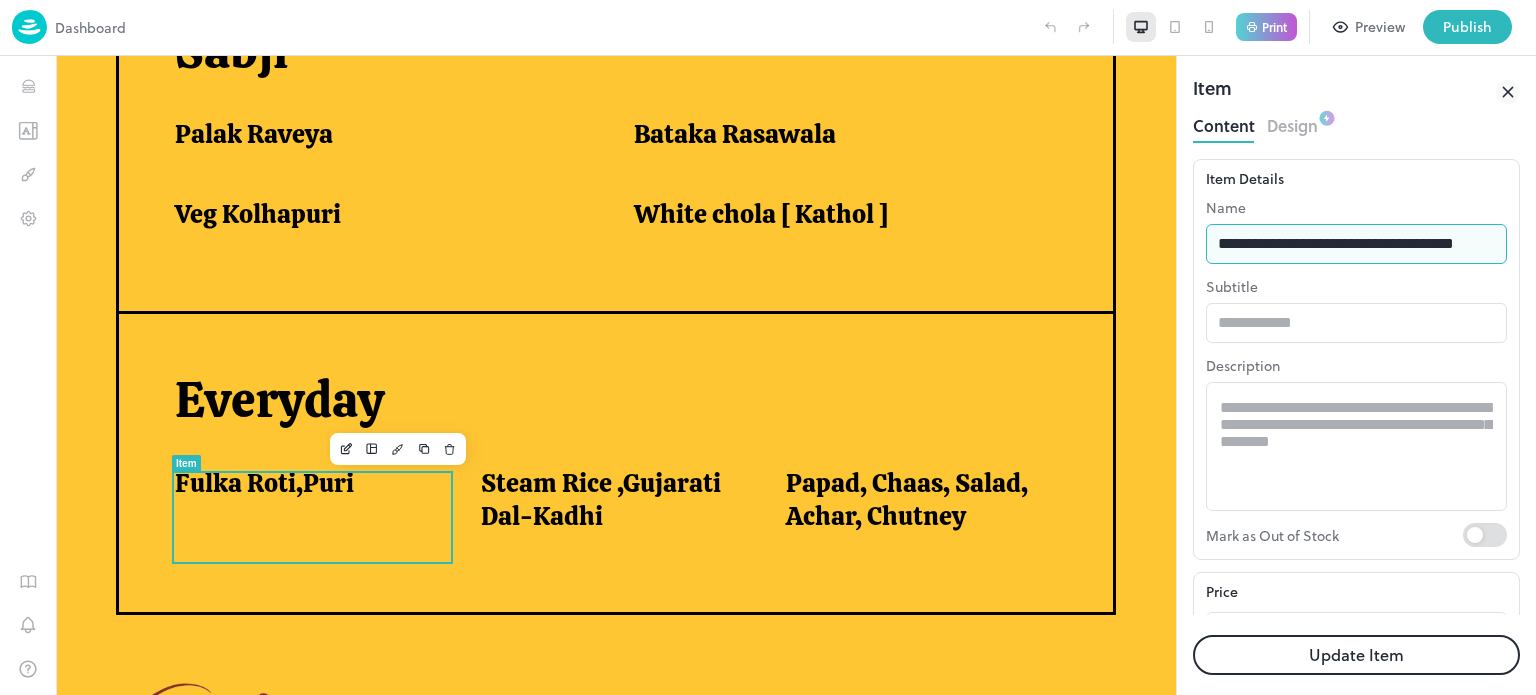 click on "Update Item" at bounding box center (1356, 655) 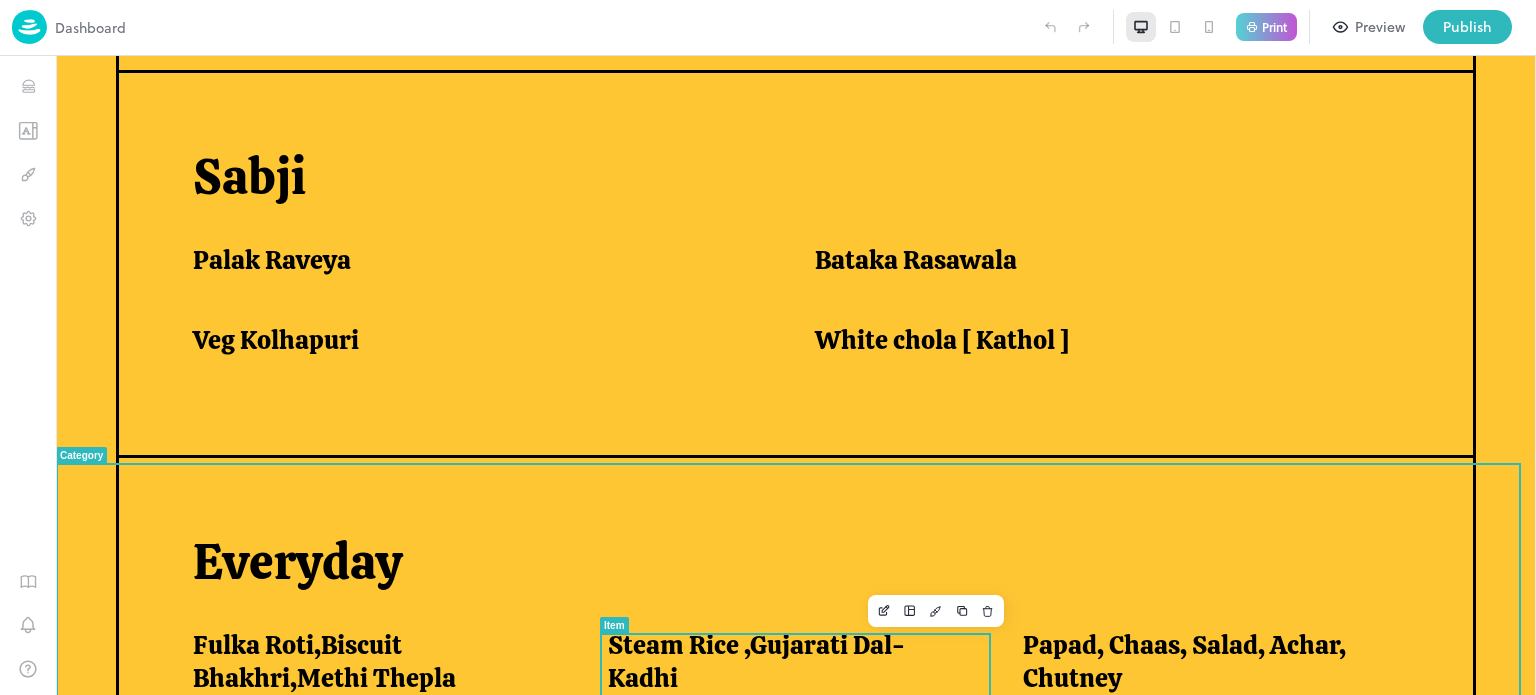 scroll, scrollTop: 1571, scrollLeft: 0, axis: vertical 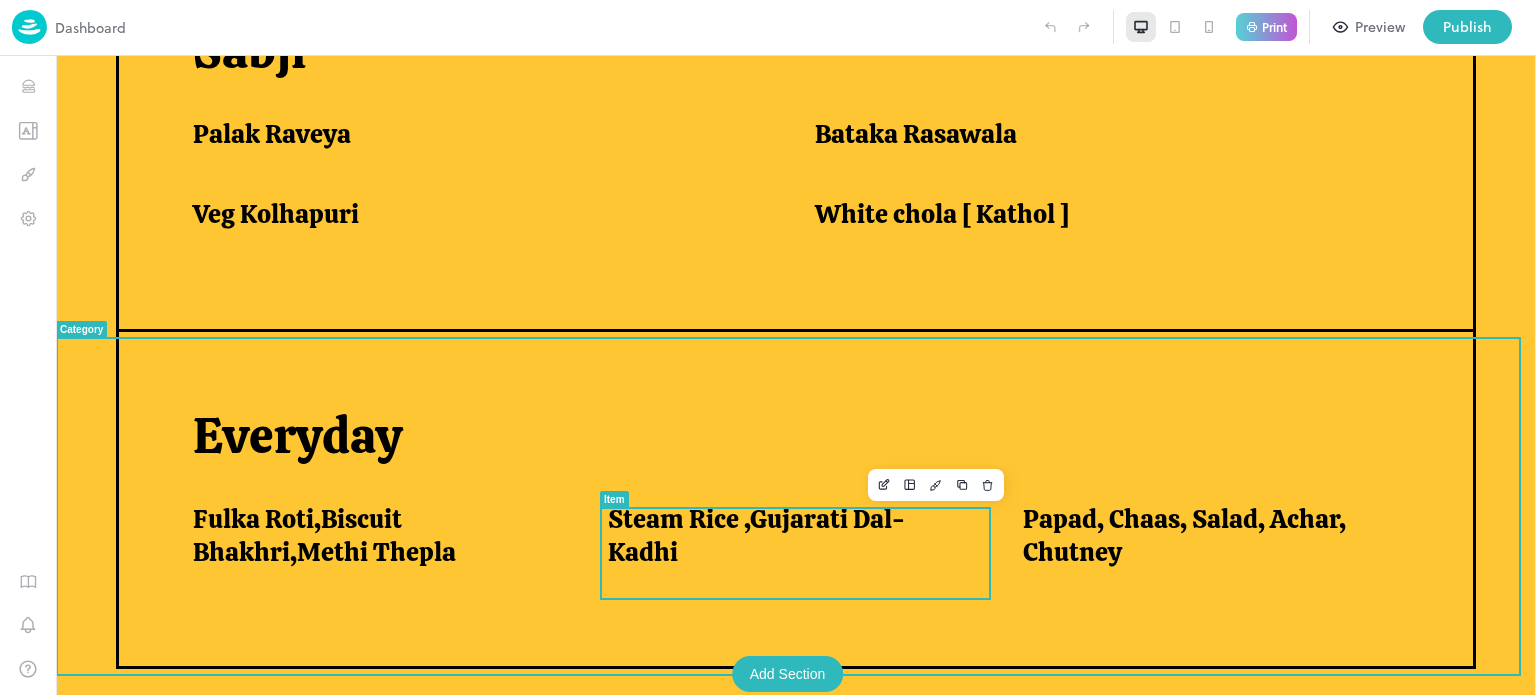 click on "Steam Rice ,Gujarati Dal-Kadhi" at bounding box center [791, 535] 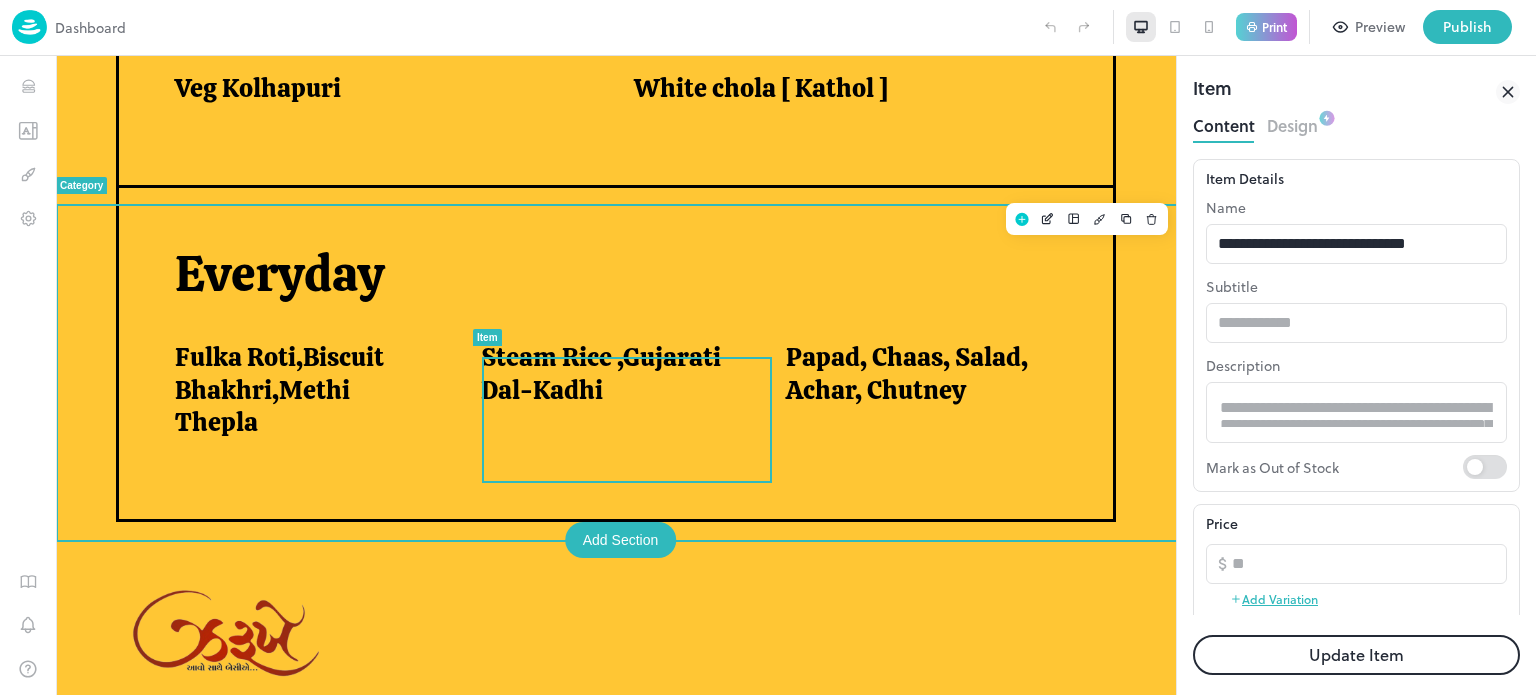 scroll, scrollTop: 0, scrollLeft: 0, axis: both 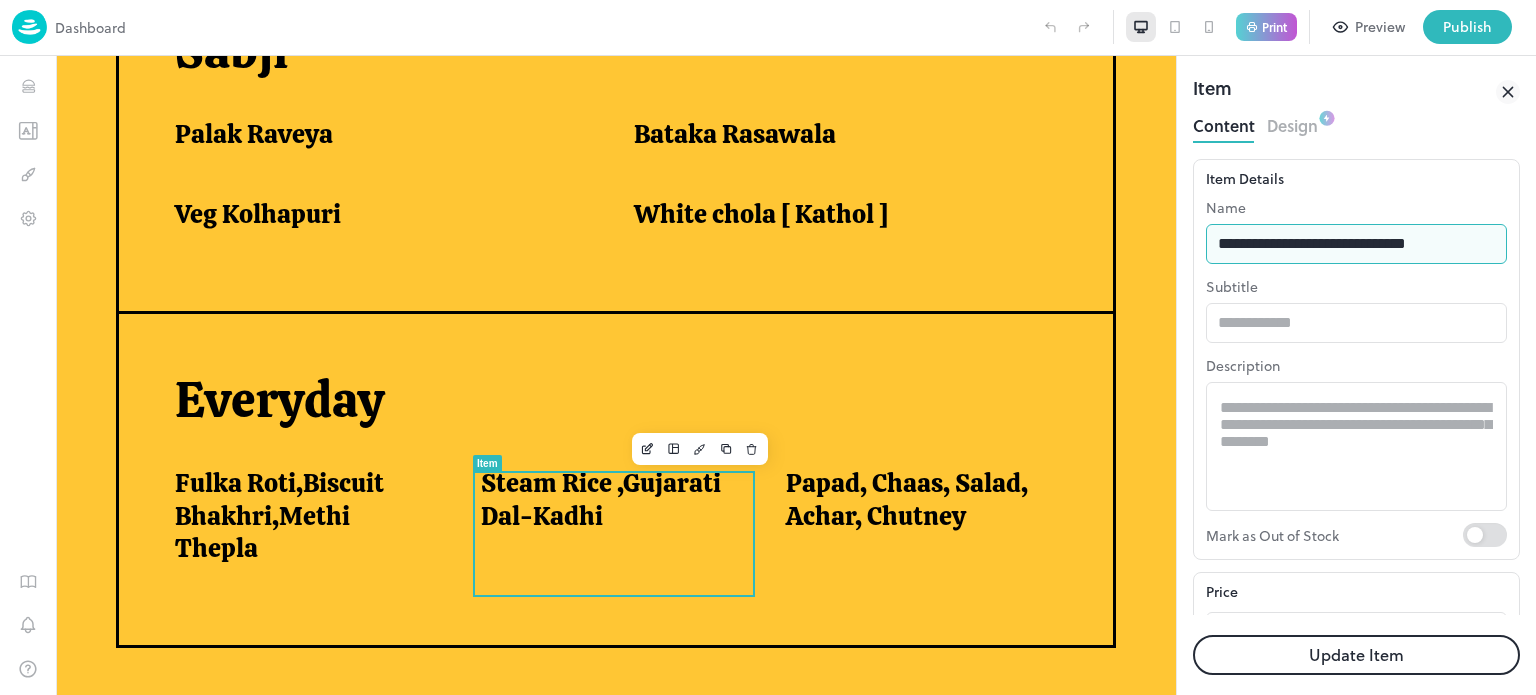 click on "**********" at bounding box center (1356, 244) 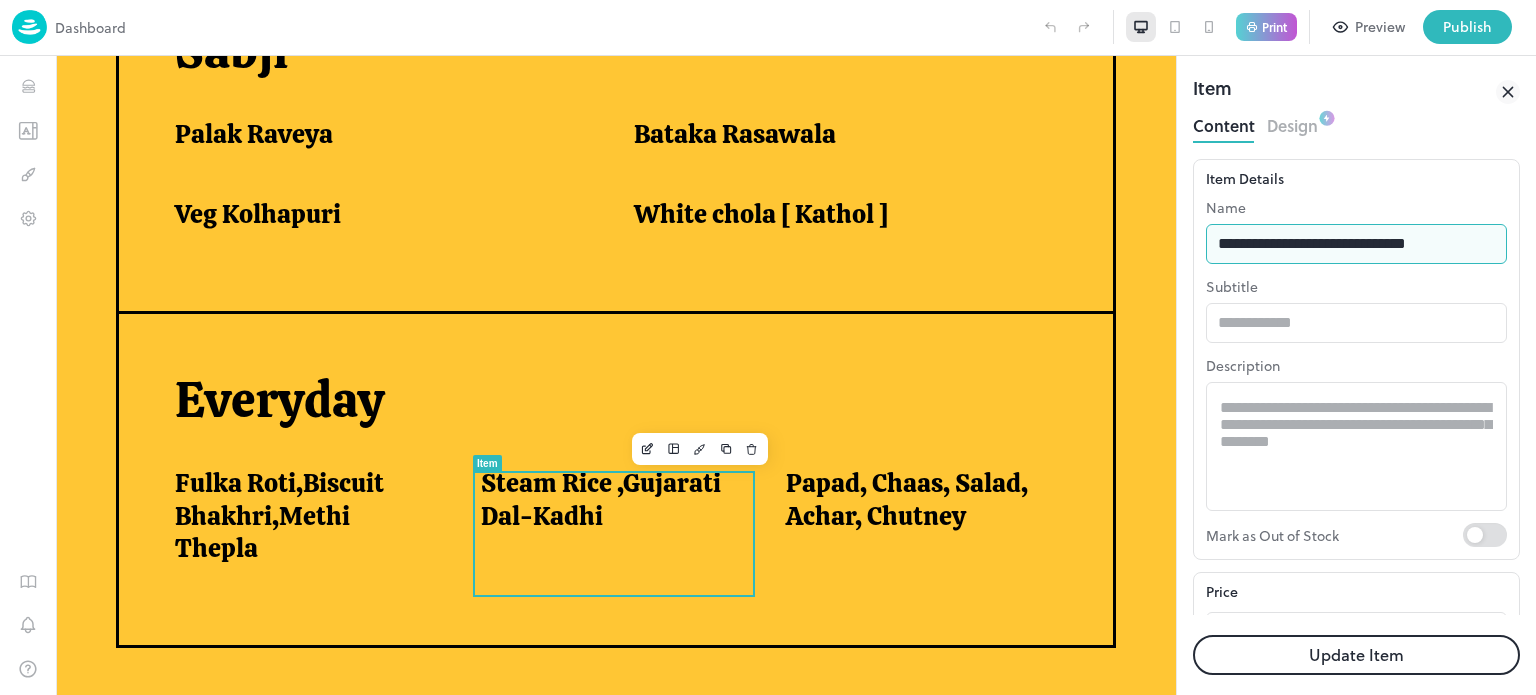 type on "**********" 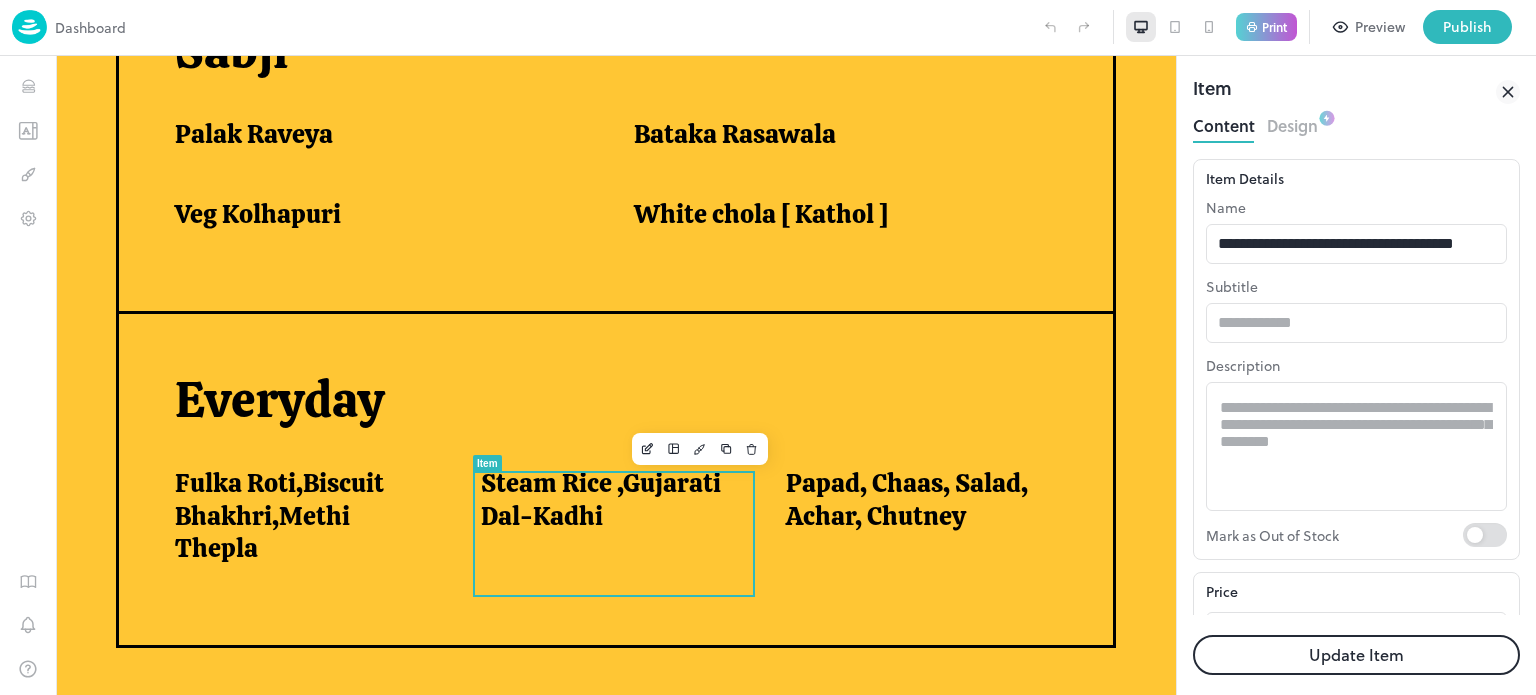 click on "Update Item" at bounding box center [1356, 655] 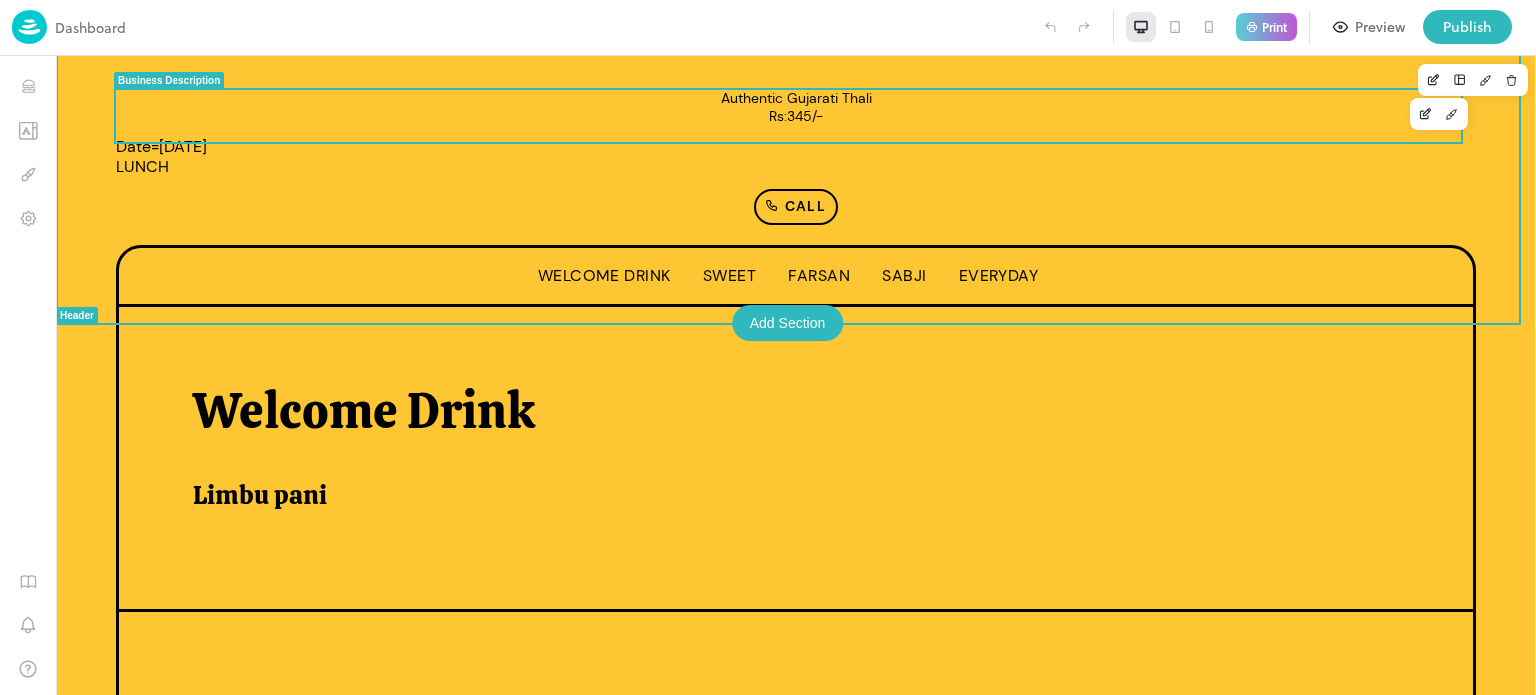scroll, scrollTop: 292, scrollLeft: 0, axis: vertical 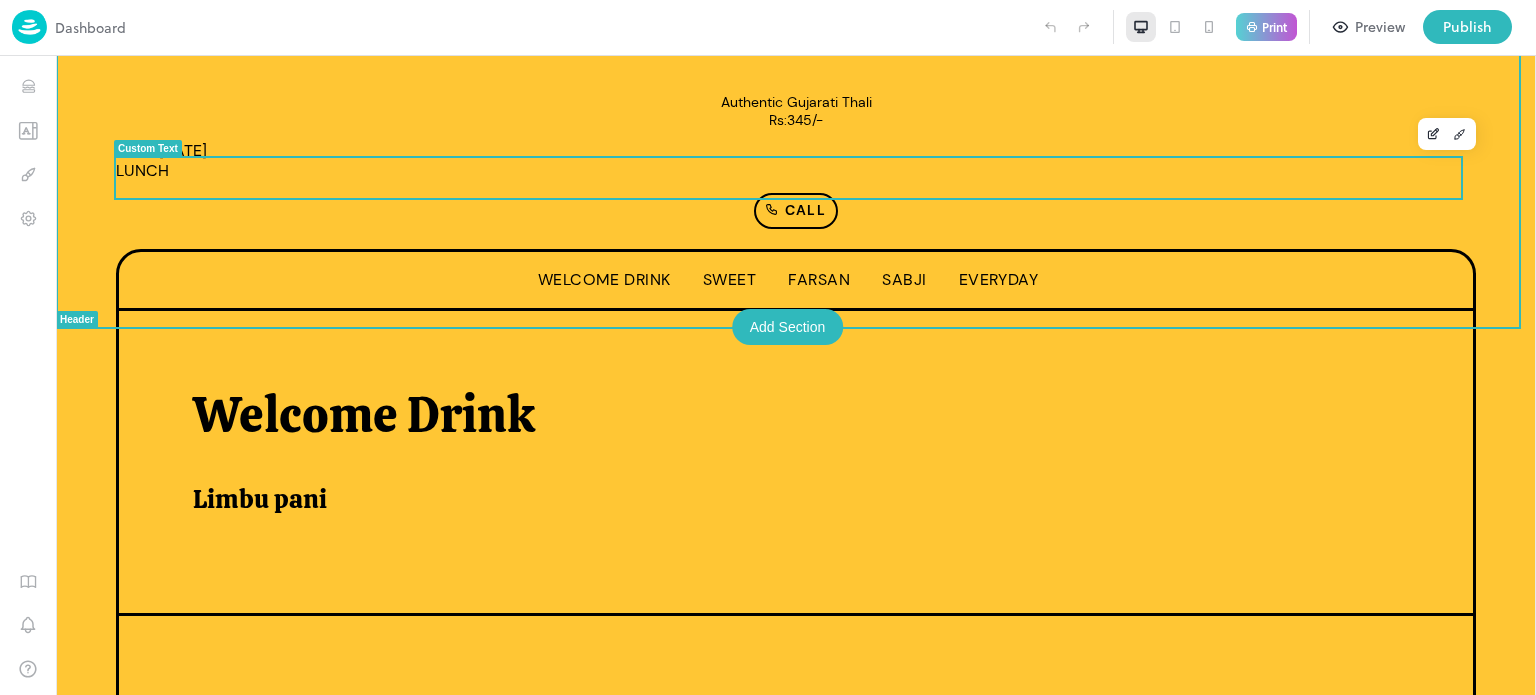 click on "Date=[DATE]
LUNCH" at bounding box center (796, 161) 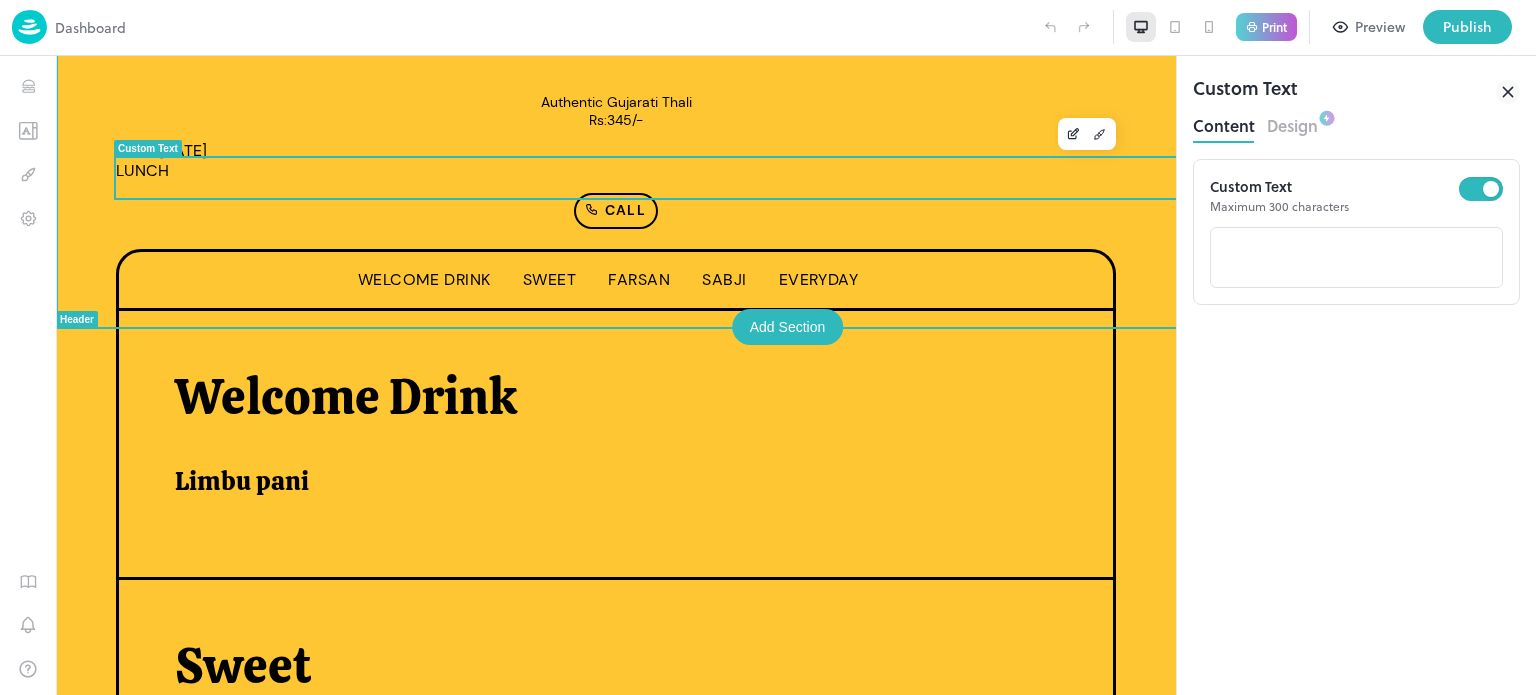 scroll, scrollTop: 0, scrollLeft: 0, axis: both 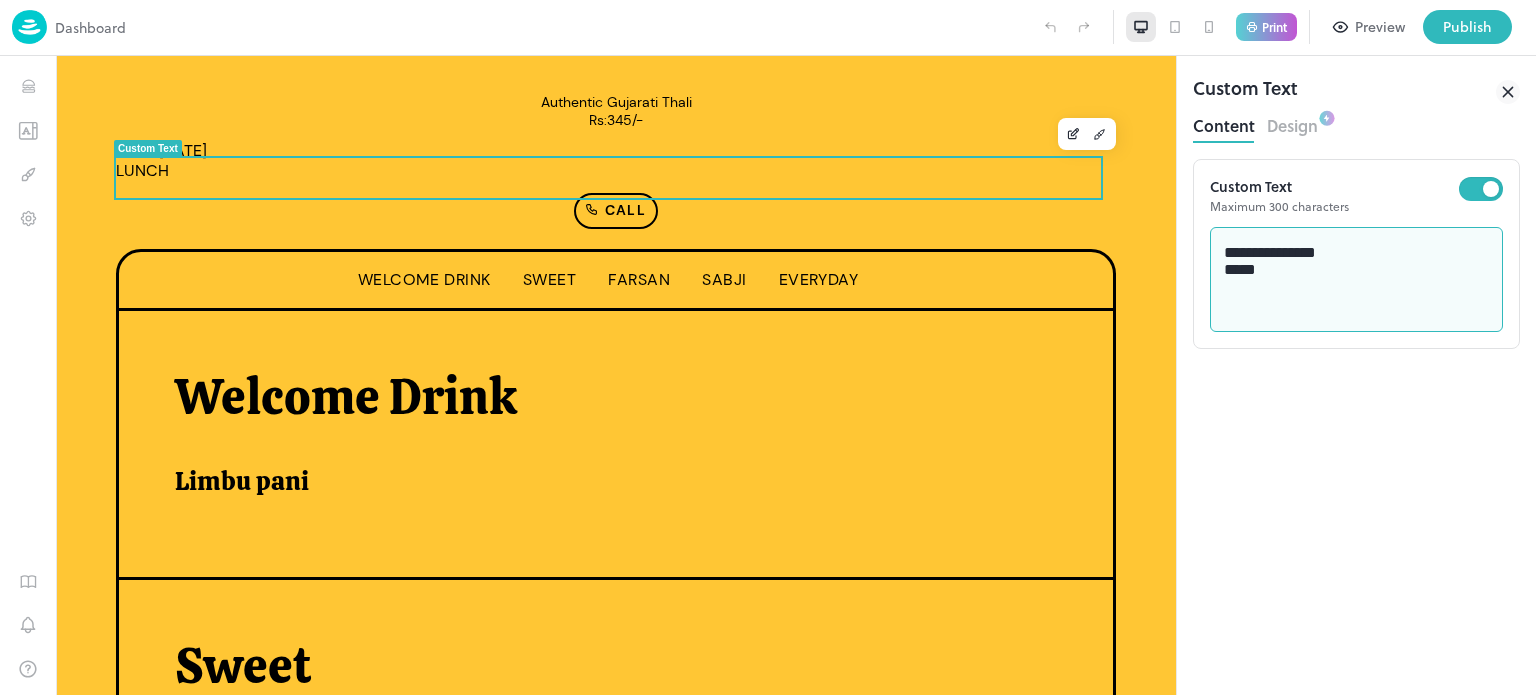 click on "**********" at bounding box center (1357, 280) 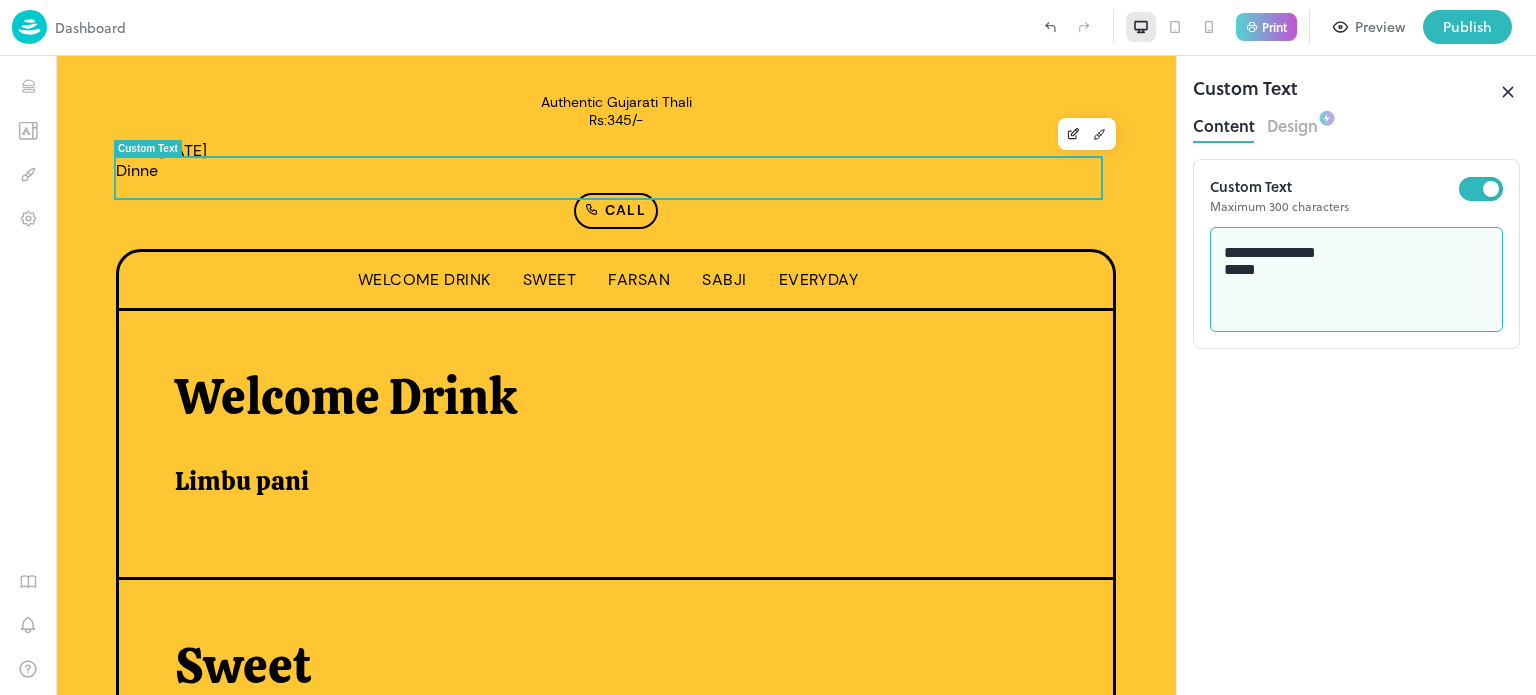 type on "**********" 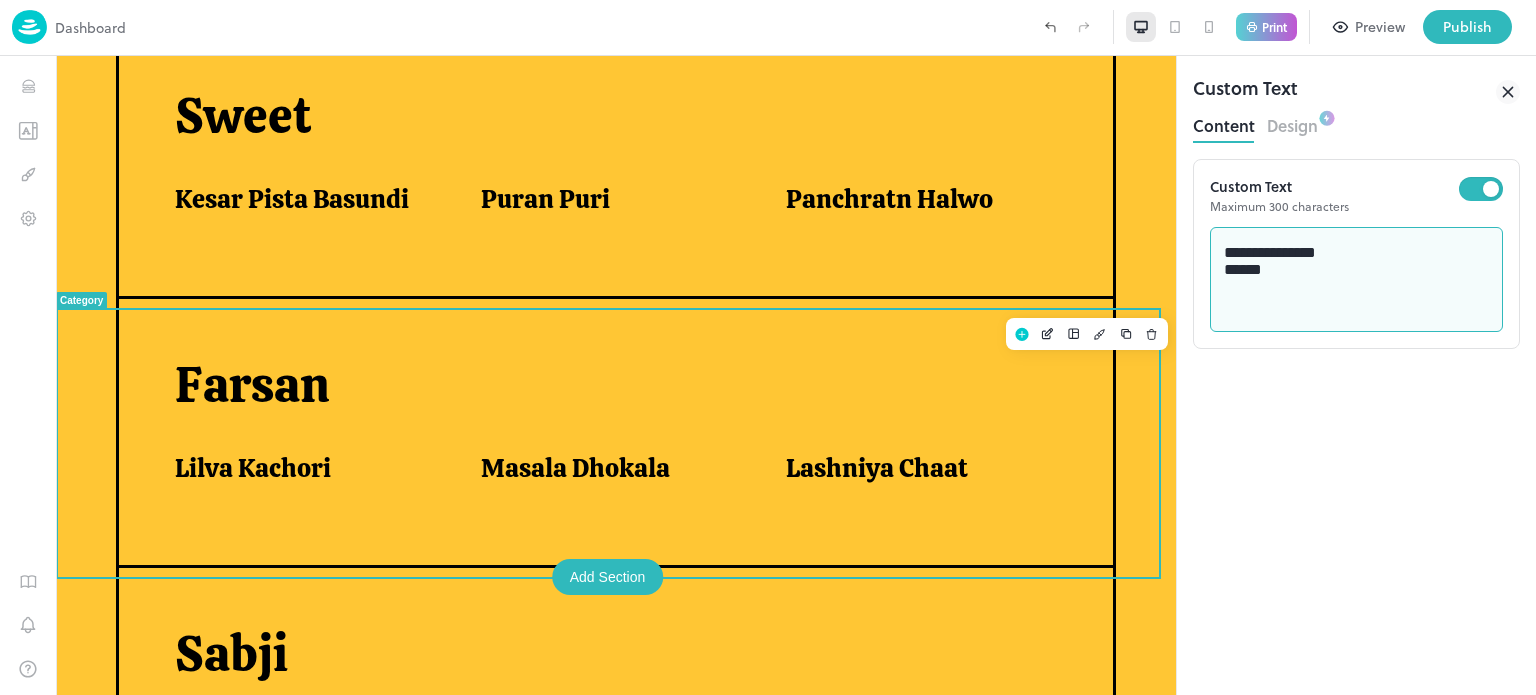 scroll, scrollTop: 1090, scrollLeft: 0, axis: vertical 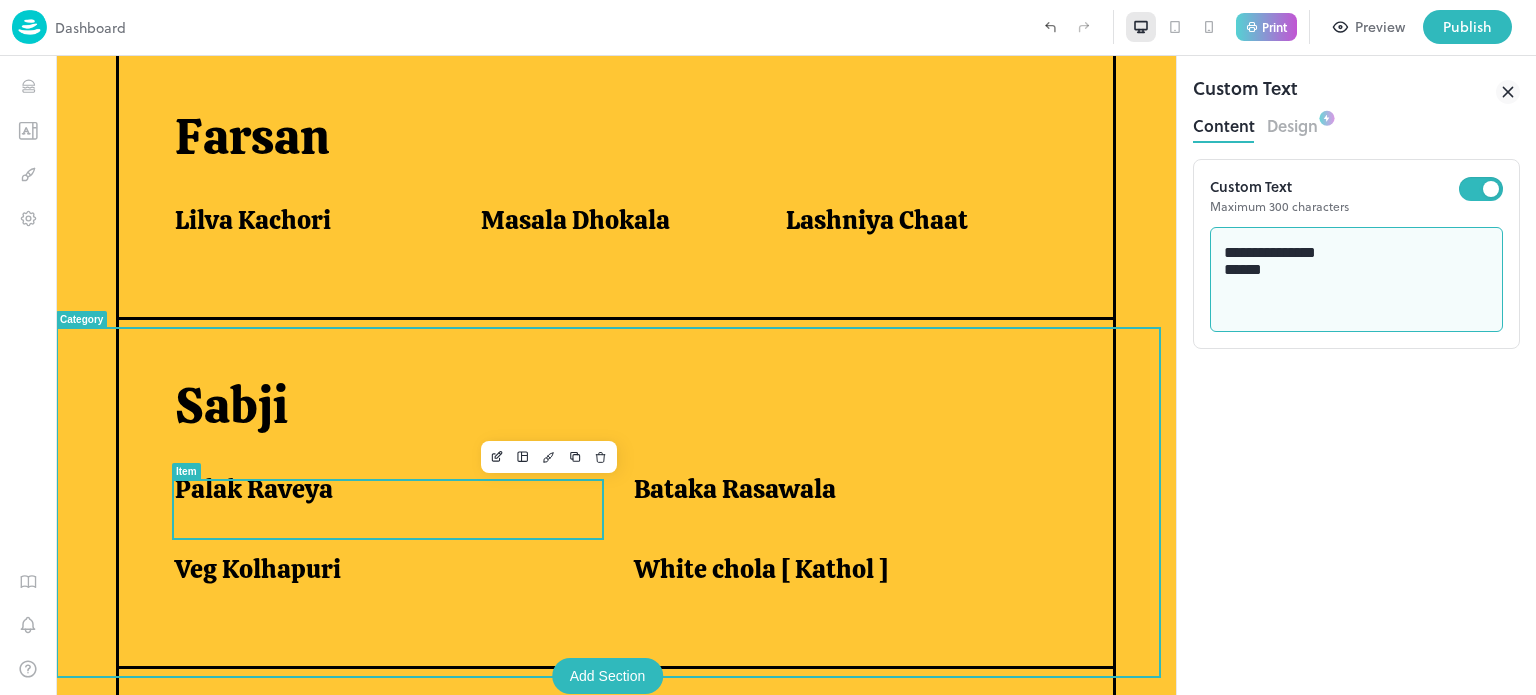 click on "Palak Raveya" at bounding box center [392, 501] 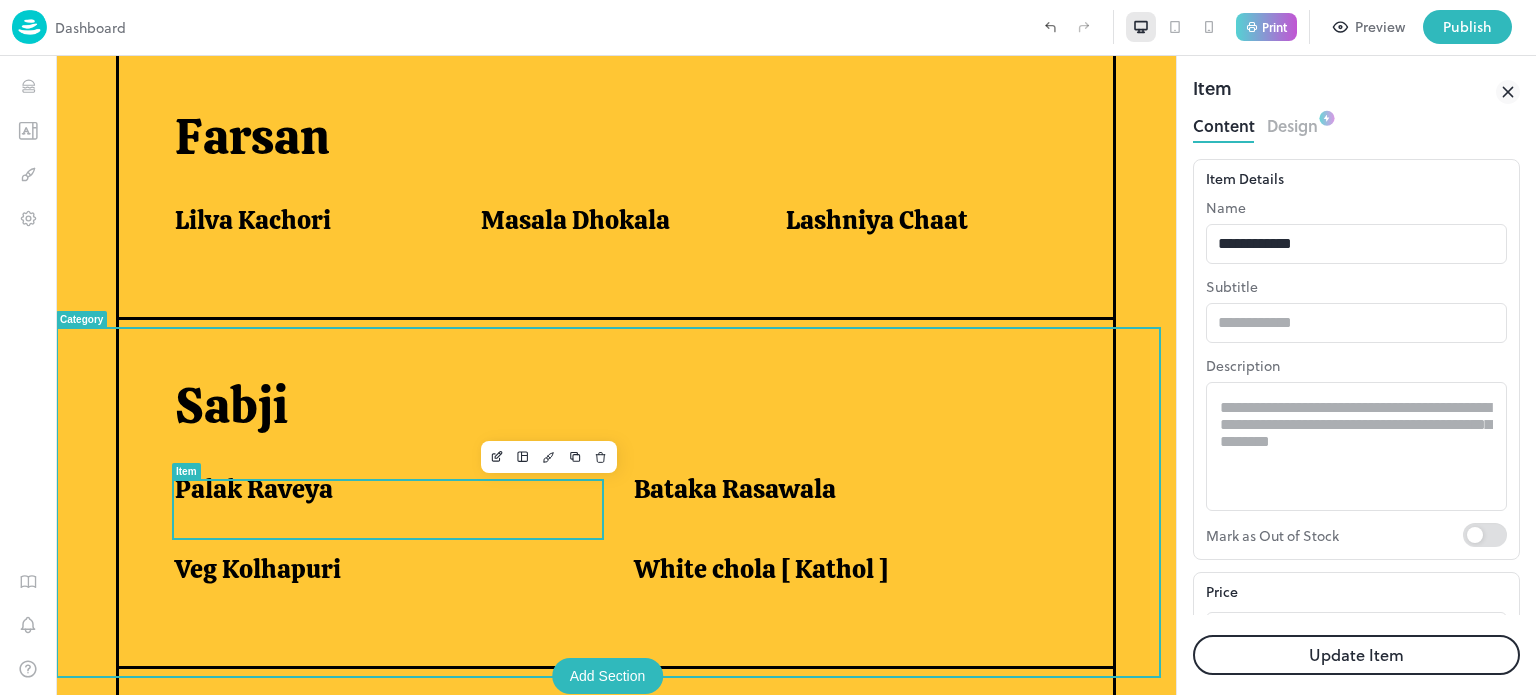click on "Palak Raveya" at bounding box center [254, 489] 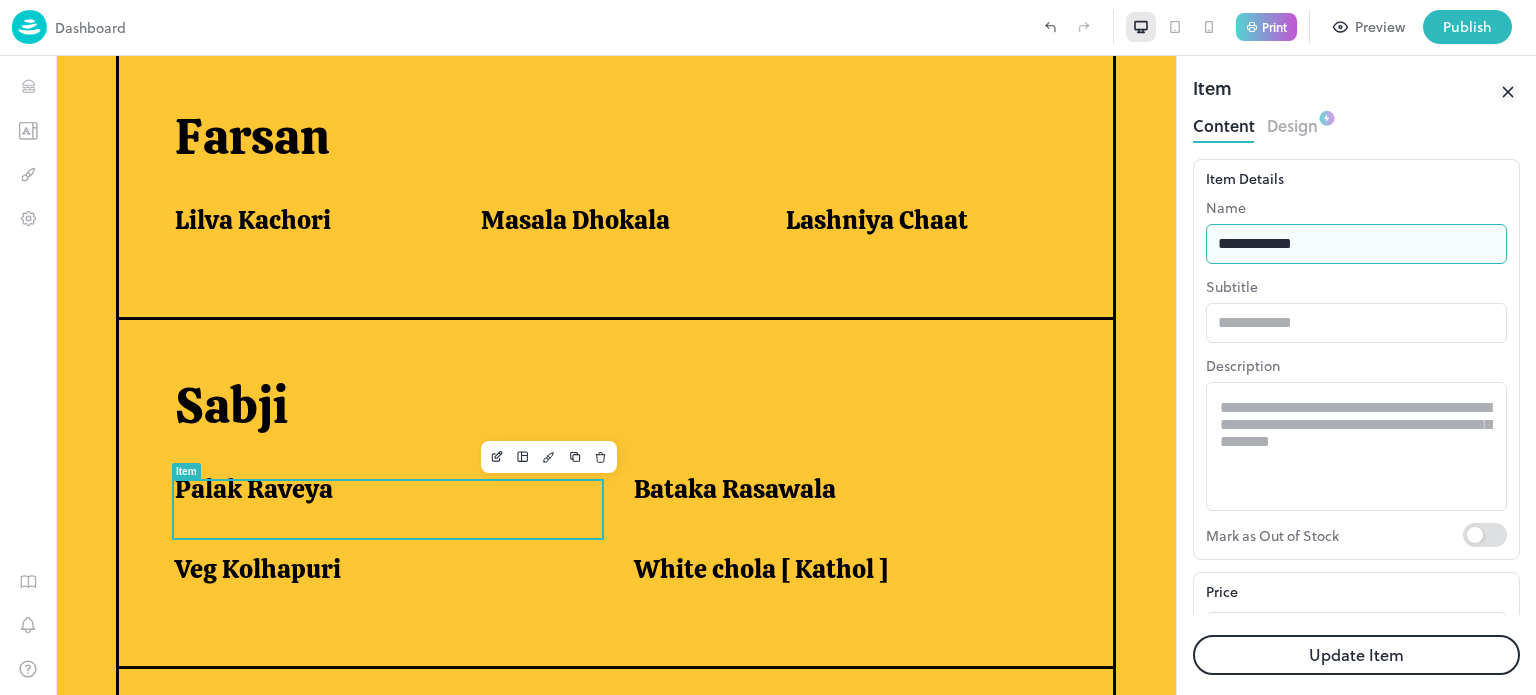 click on "**********" at bounding box center [1356, 244] 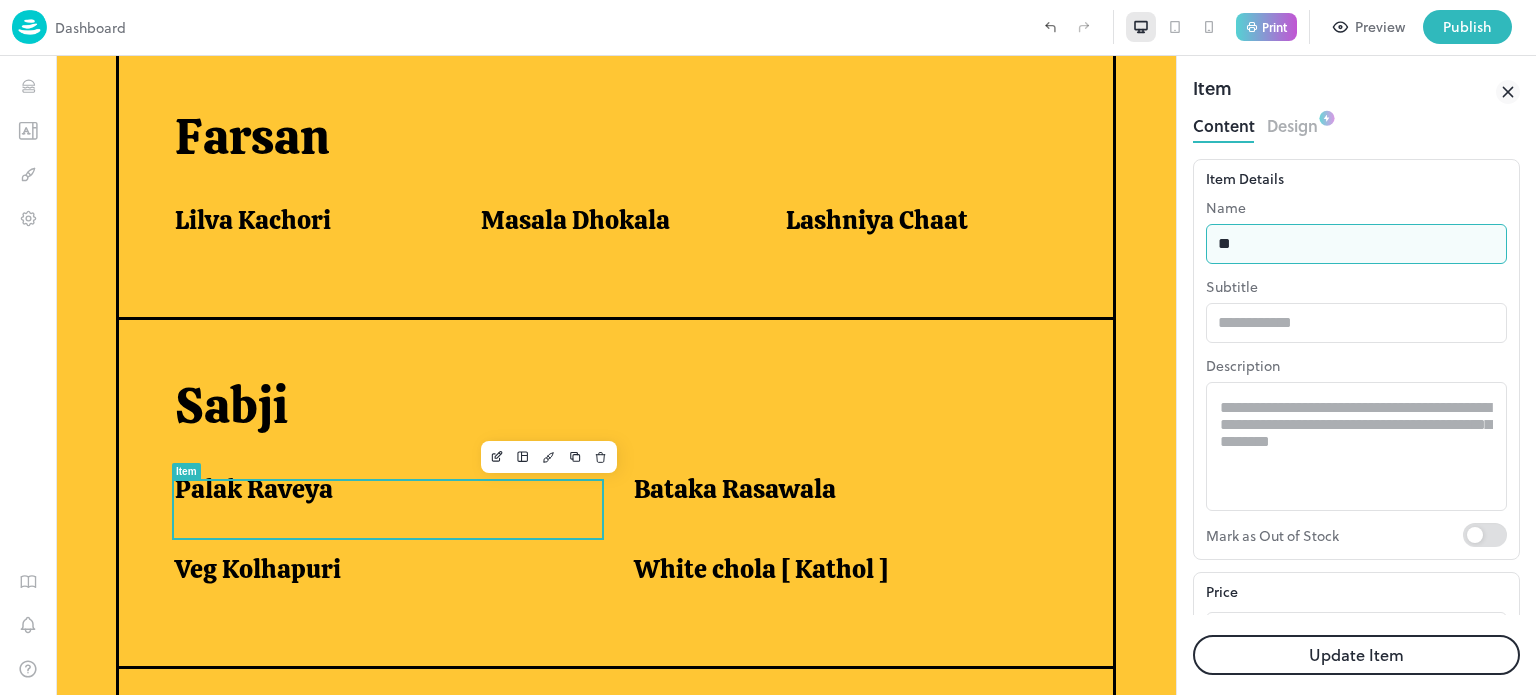 type on "*" 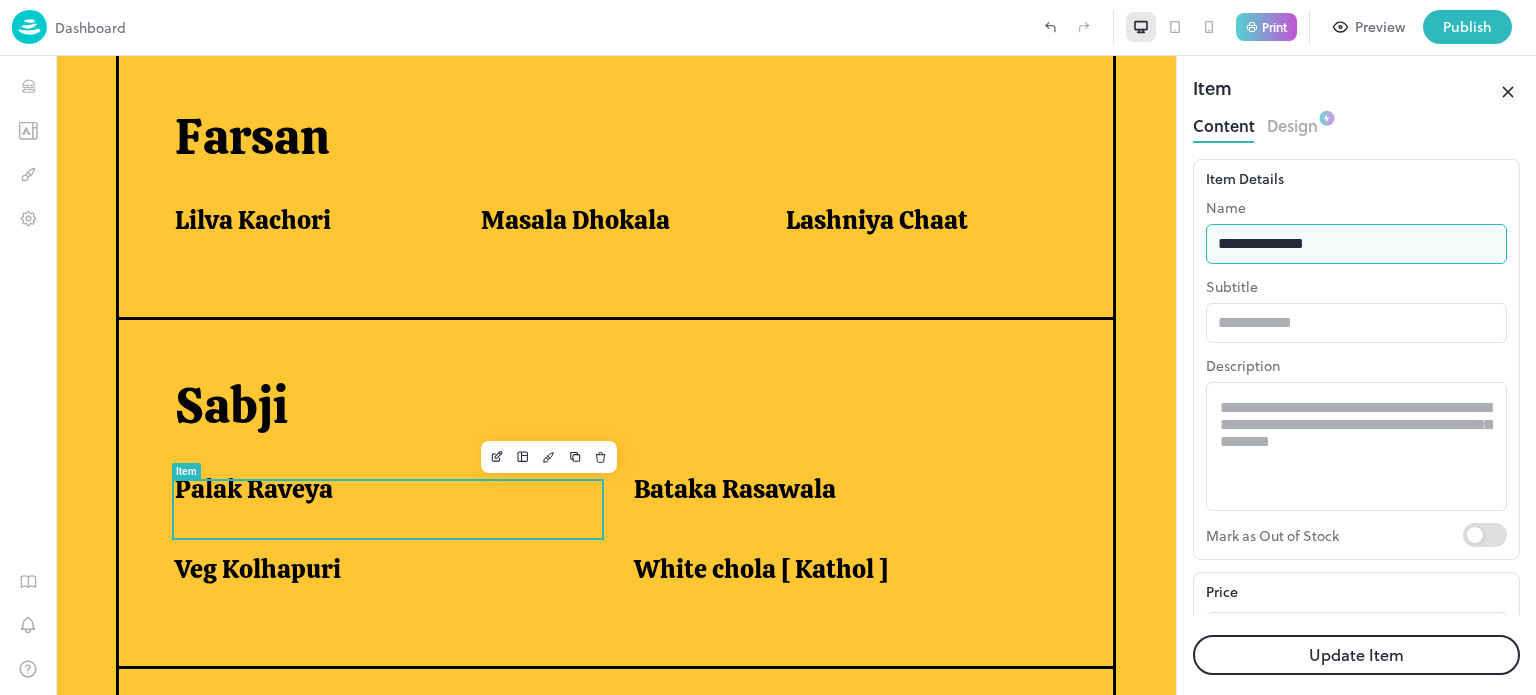 click on "**********" at bounding box center [1356, 244] 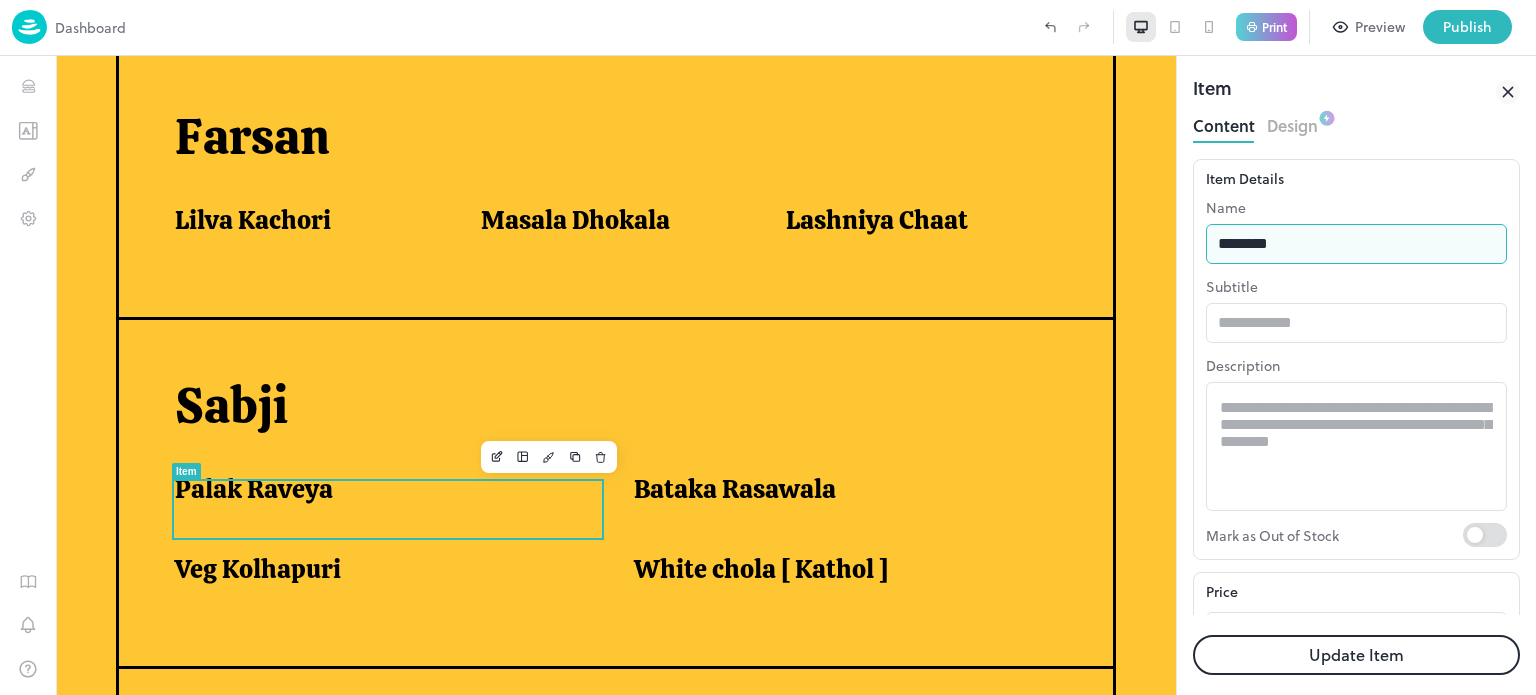click on "*******" at bounding box center (1356, 244) 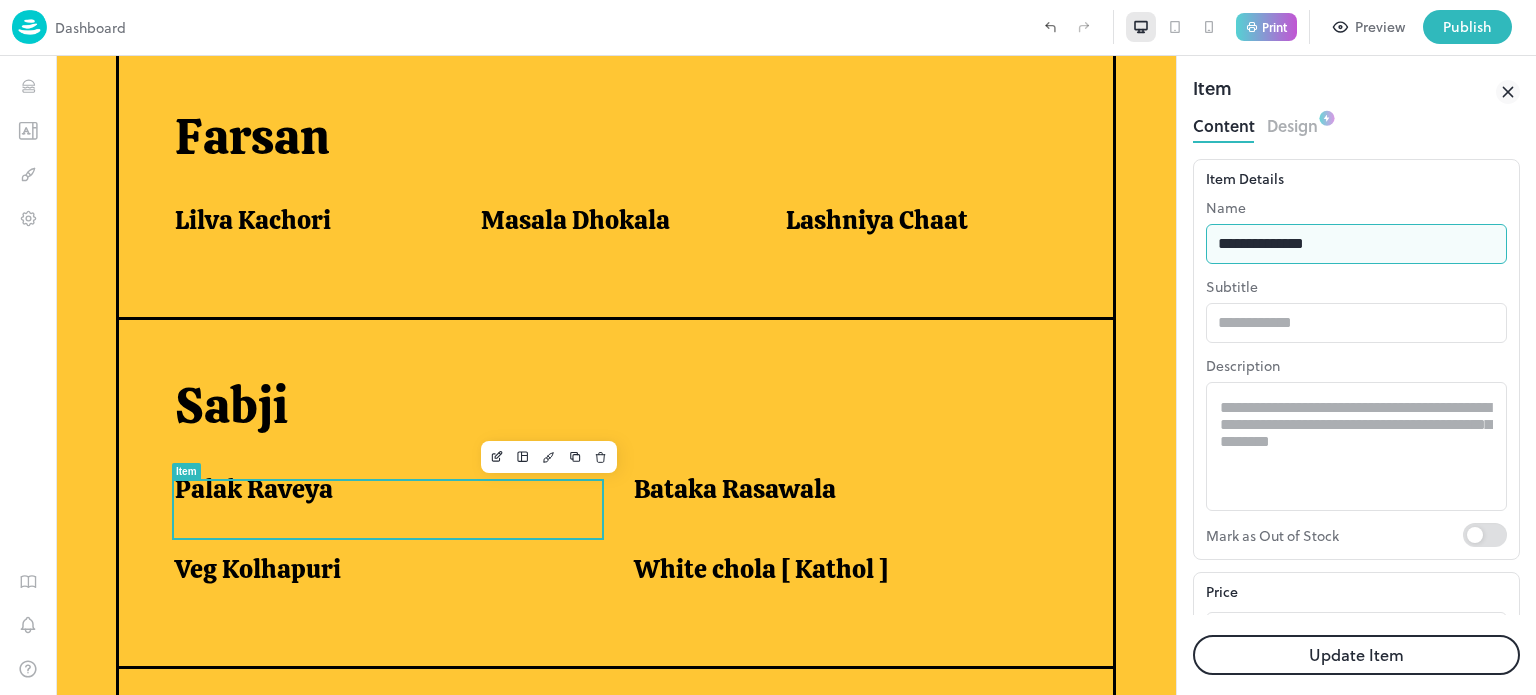 click on "**********" at bounding box center (1356, 244) 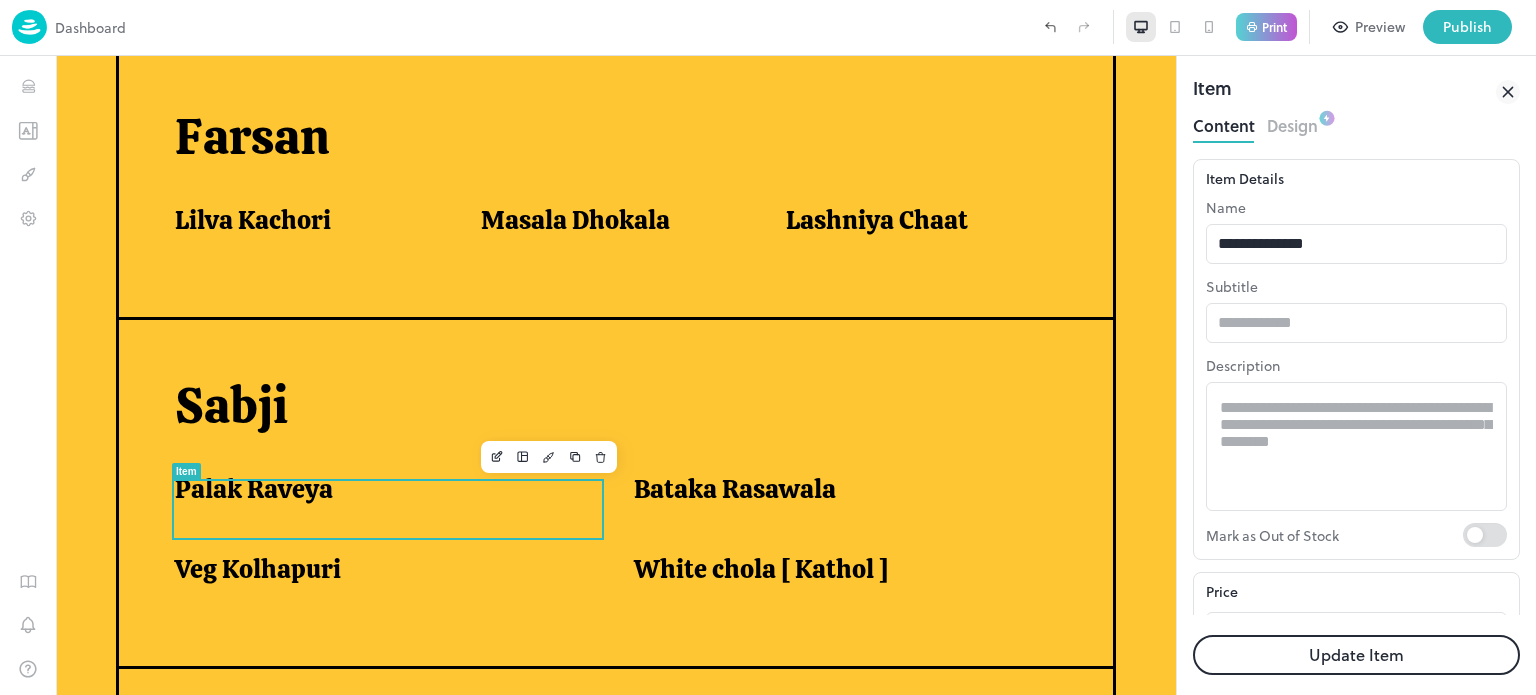 click on "Update Item" at bounding box center (1356, 655) 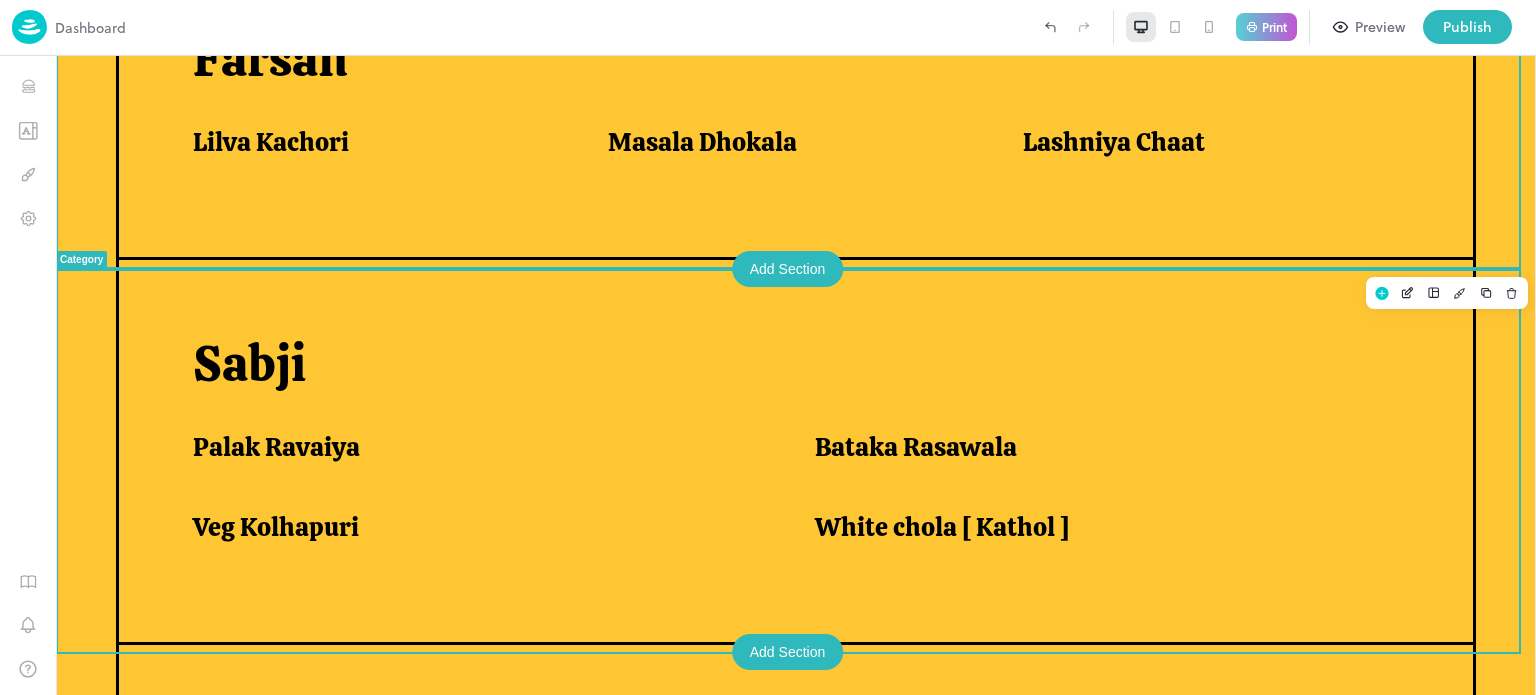 scroll, scrollTop: 1411, scrollLeft: 0, axis: vertical 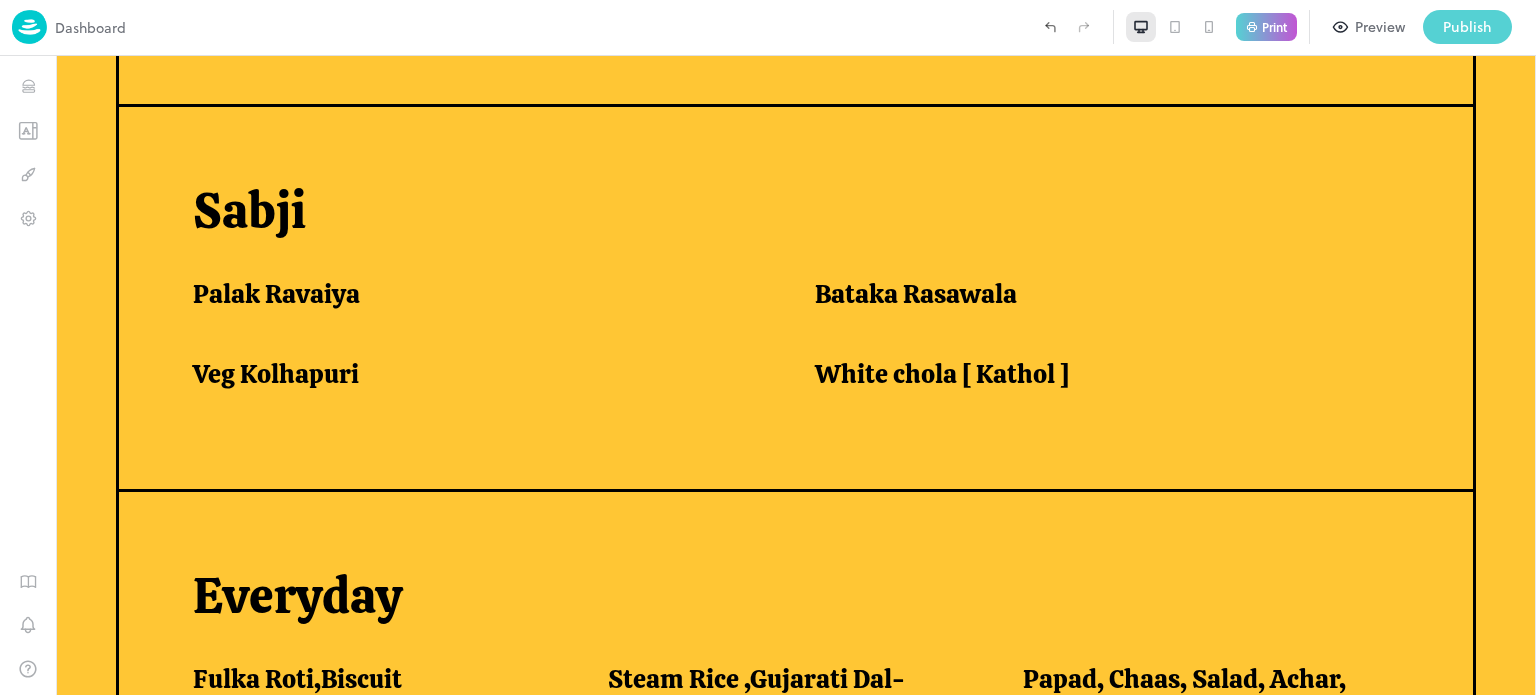 click on "Publish" at bounding box center (1467, 27) 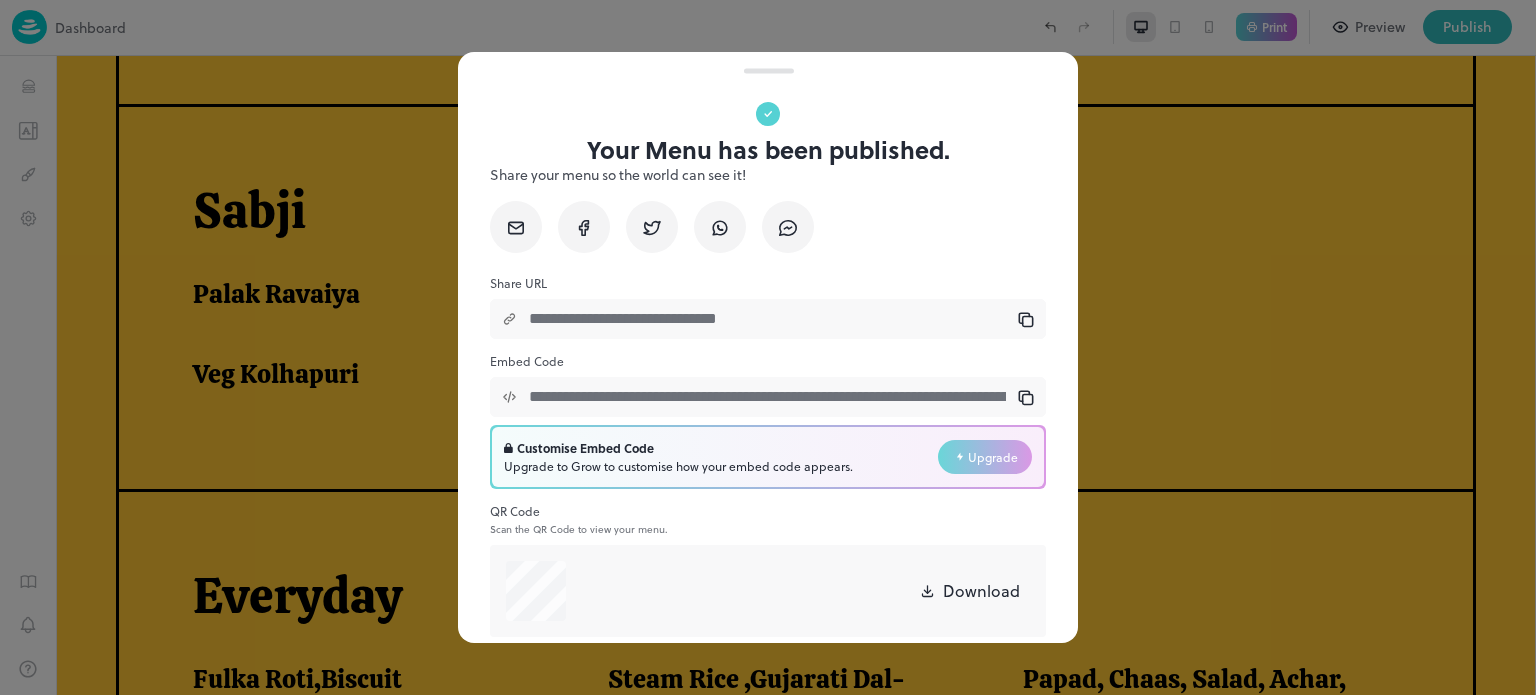 click on "Download" at bounding box center [981, 591] 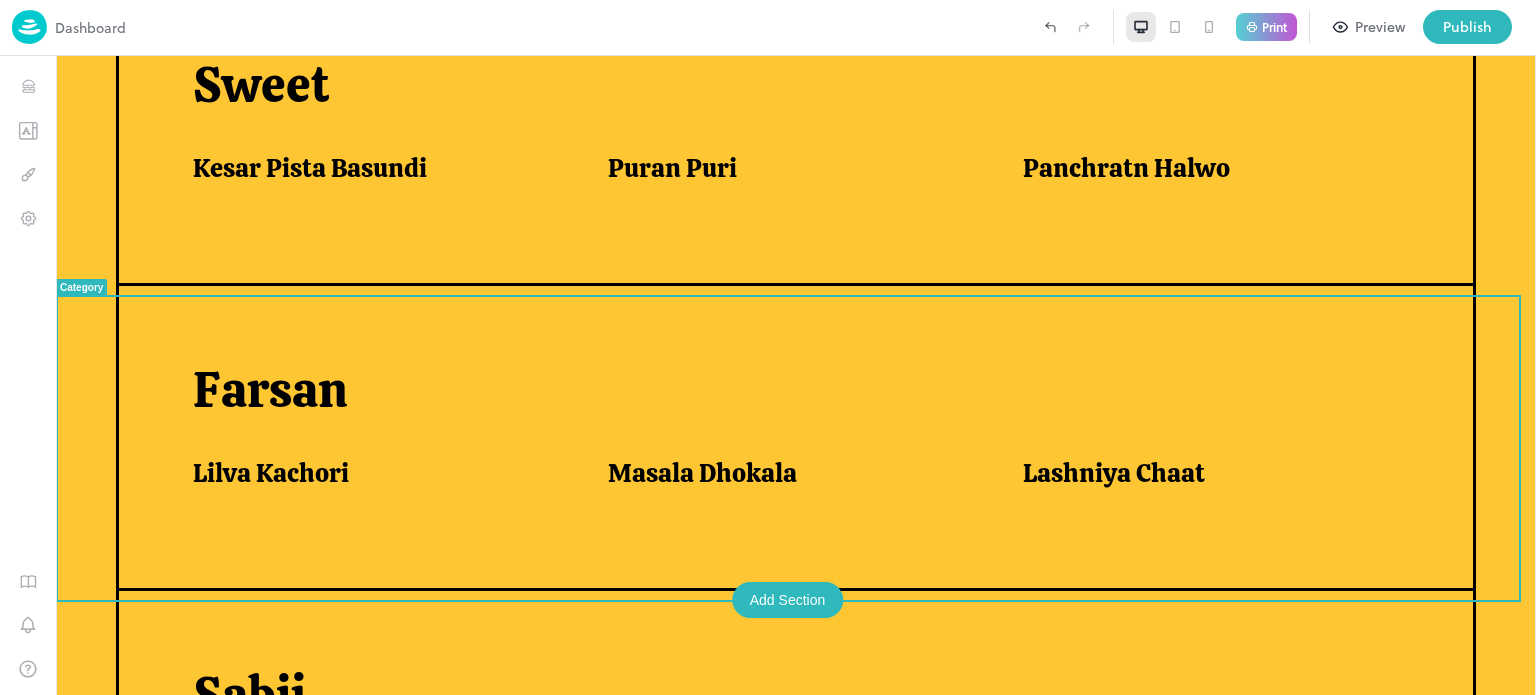 scroll, scrollTop: 0, scrollLeft: 0, axis: both 